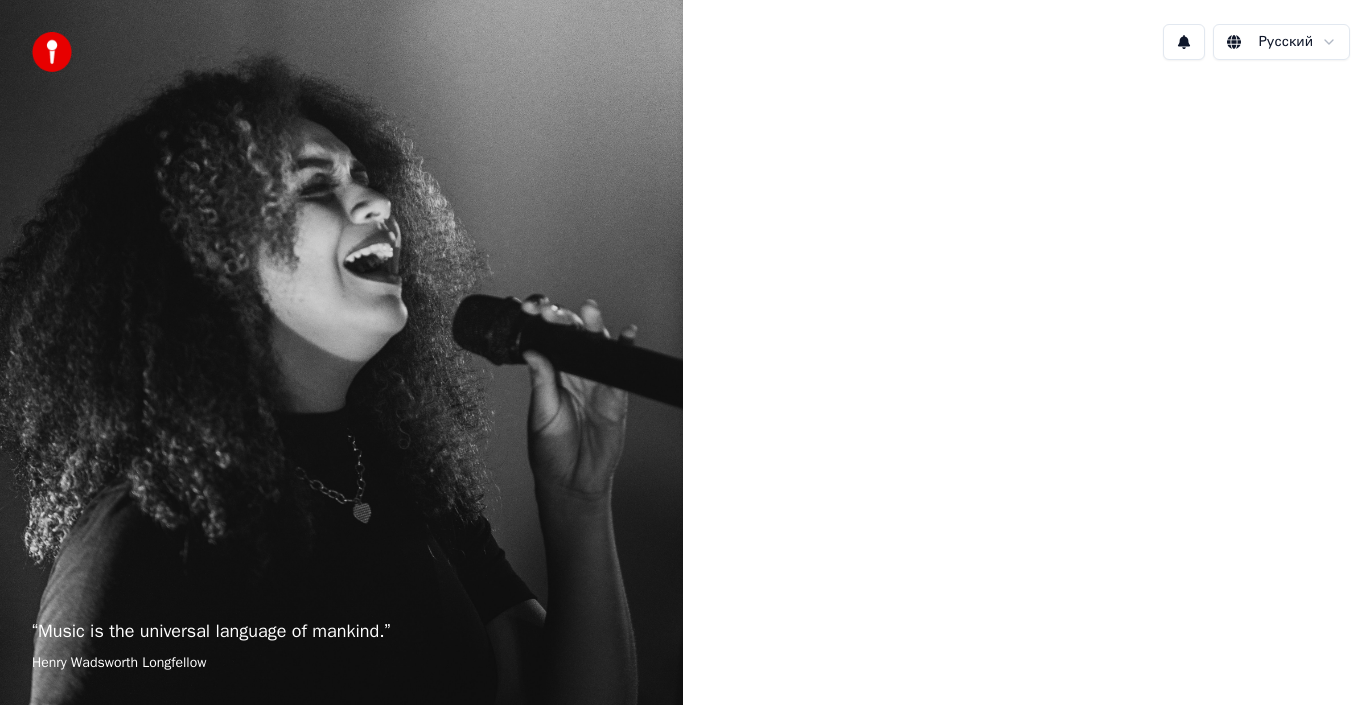scroll, scrollTop: 0, scrollLeft: 0, axis: both 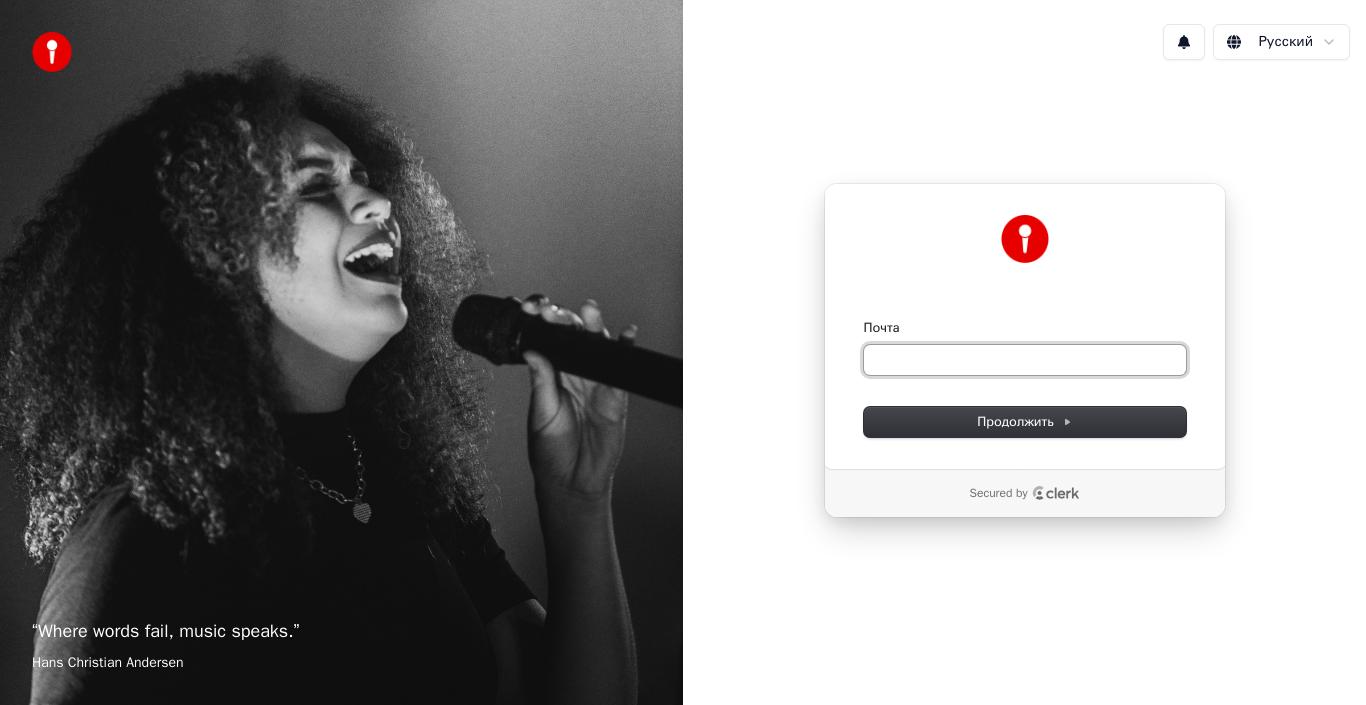 click on "Почта" at bounding box center (1025, 360) 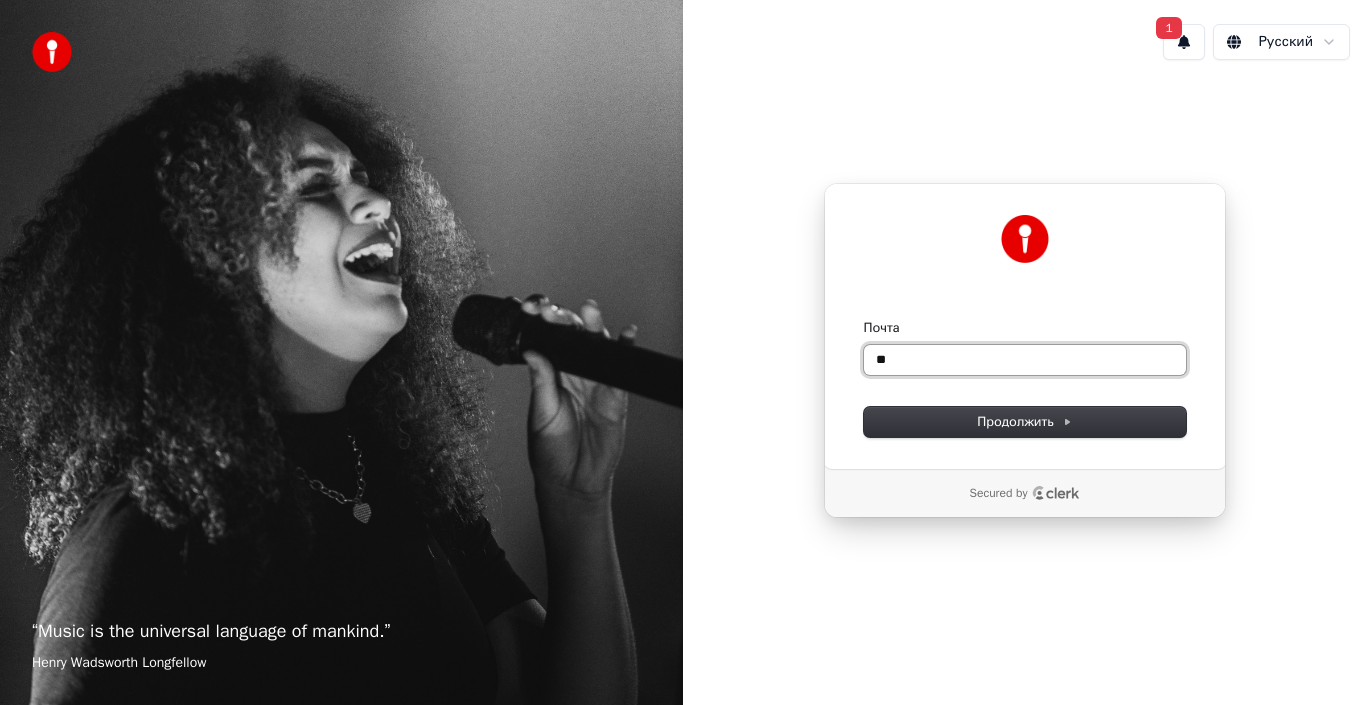 type on "*" 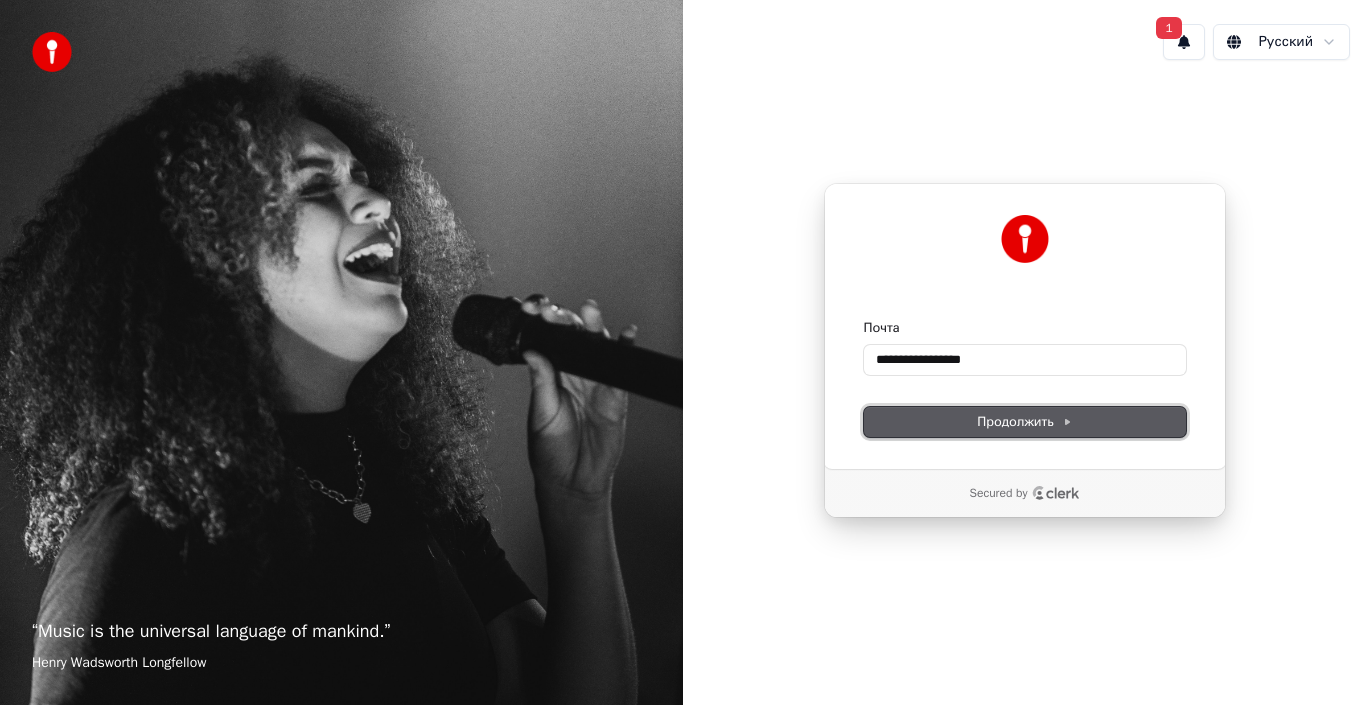 click on "Продолжить" at bounding box center (1024, 422) 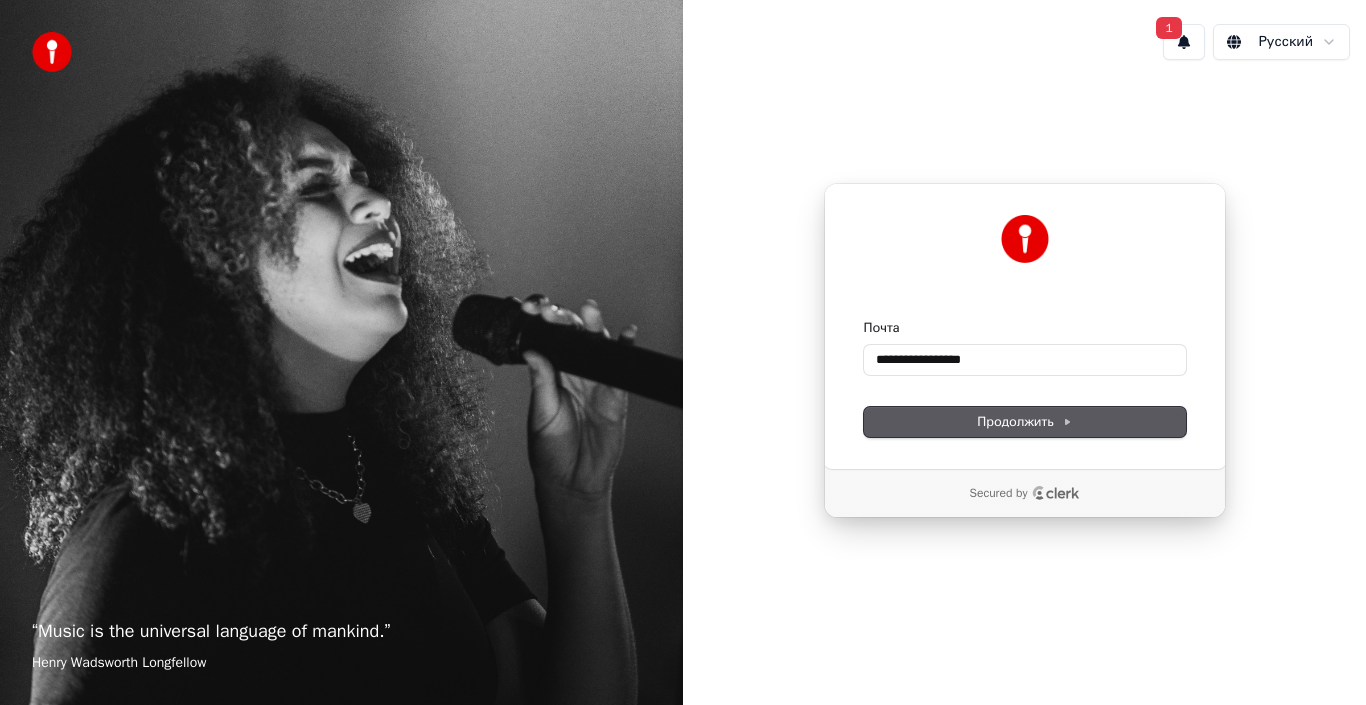 type on "**********" 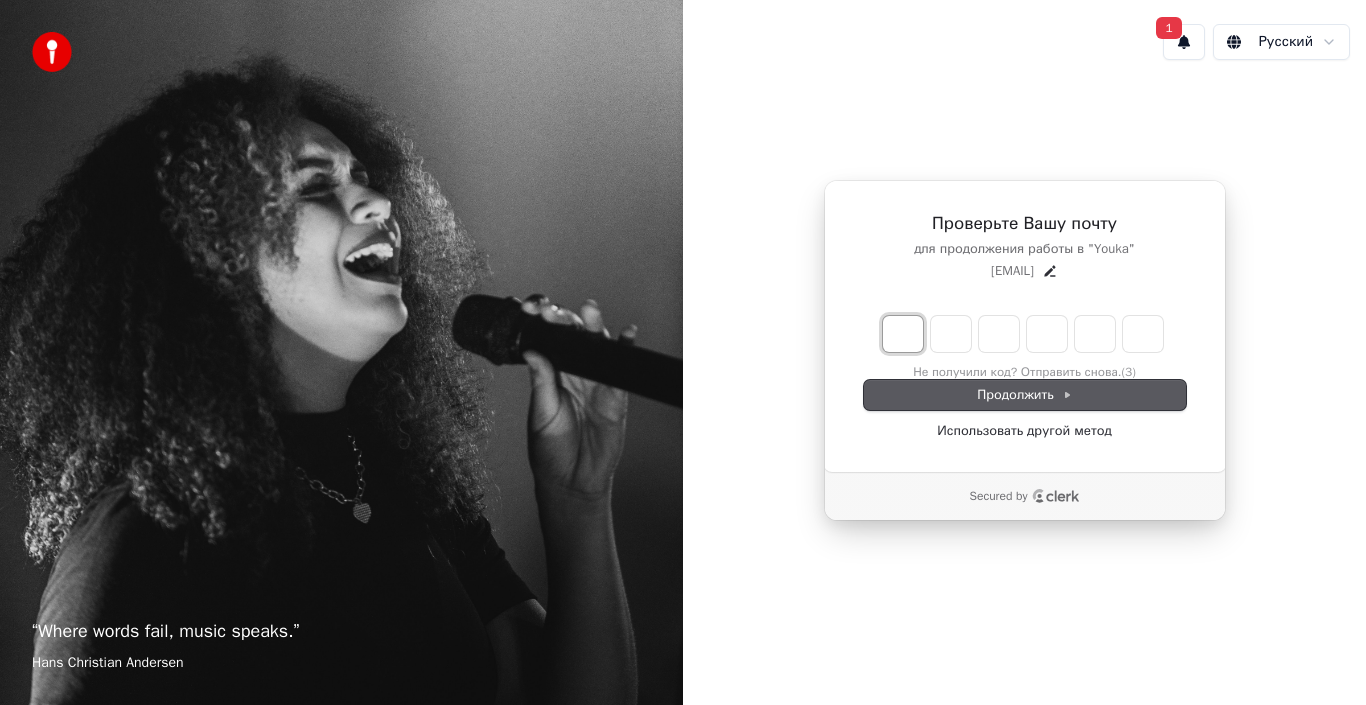 type on "*" 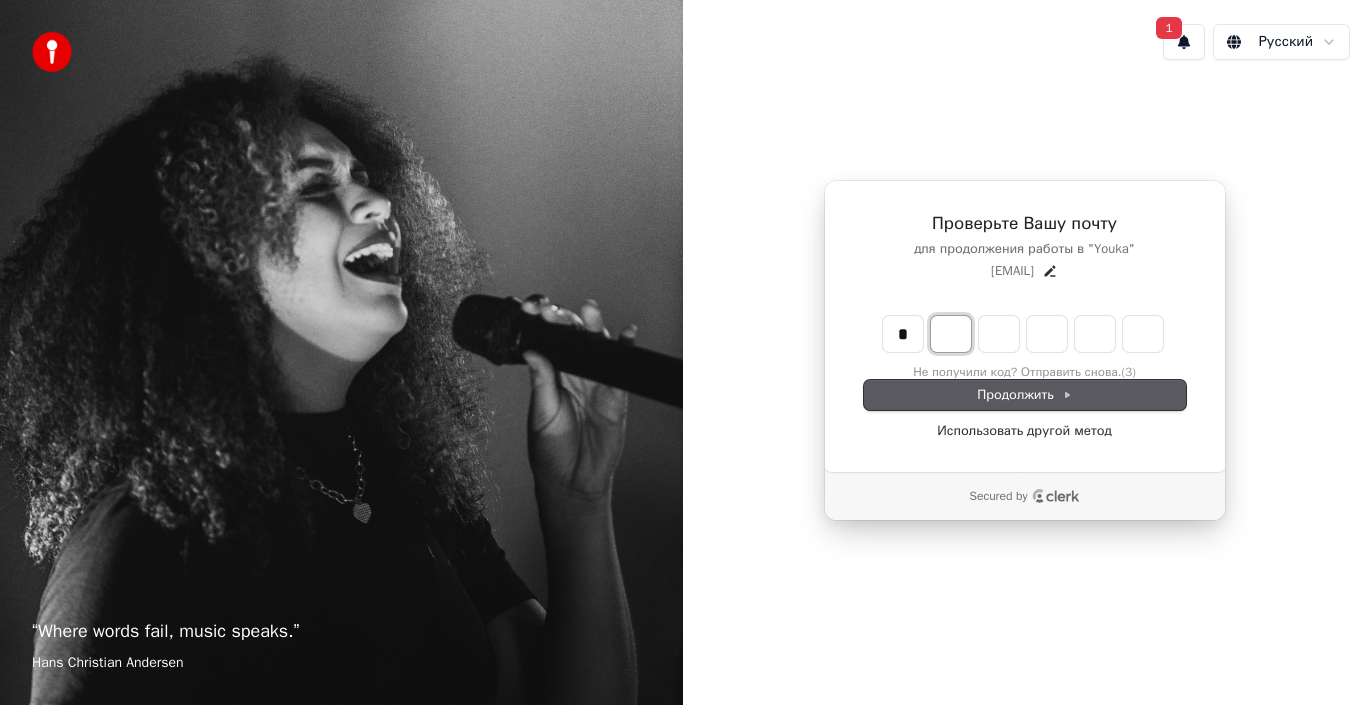 type on "*" 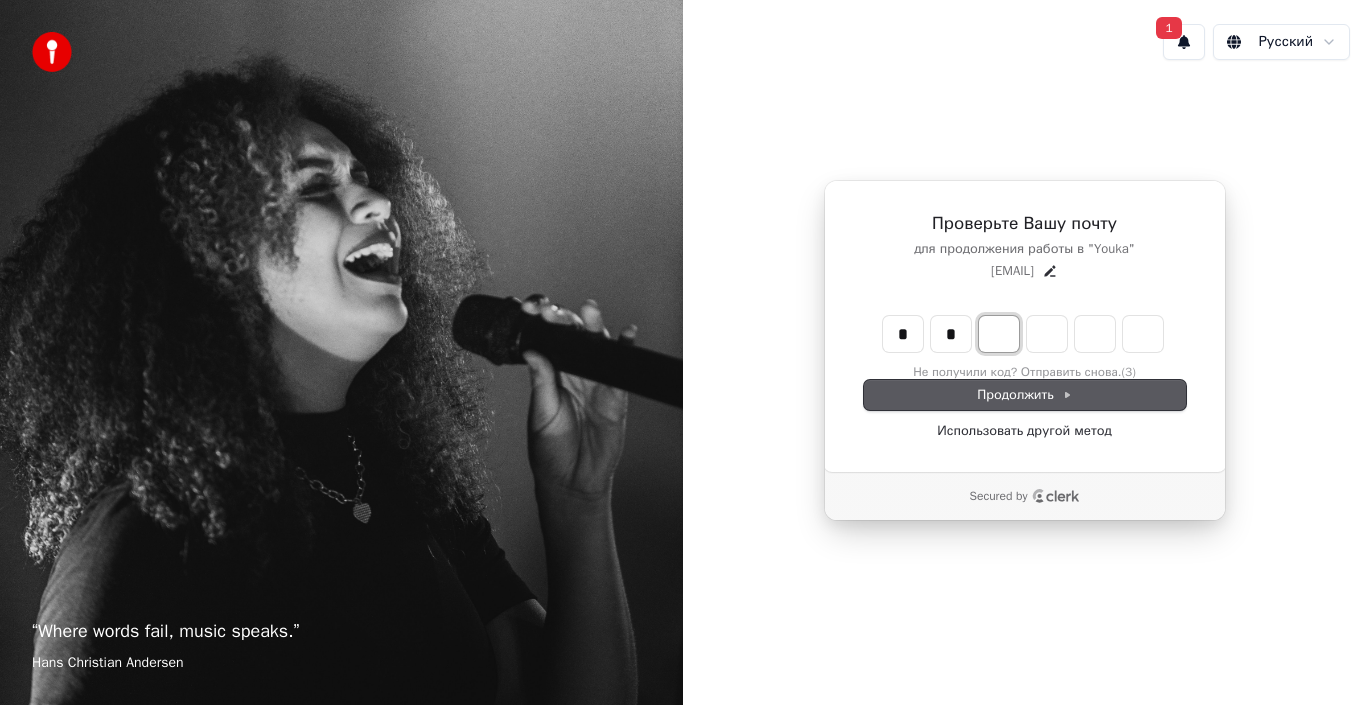 type on "**" 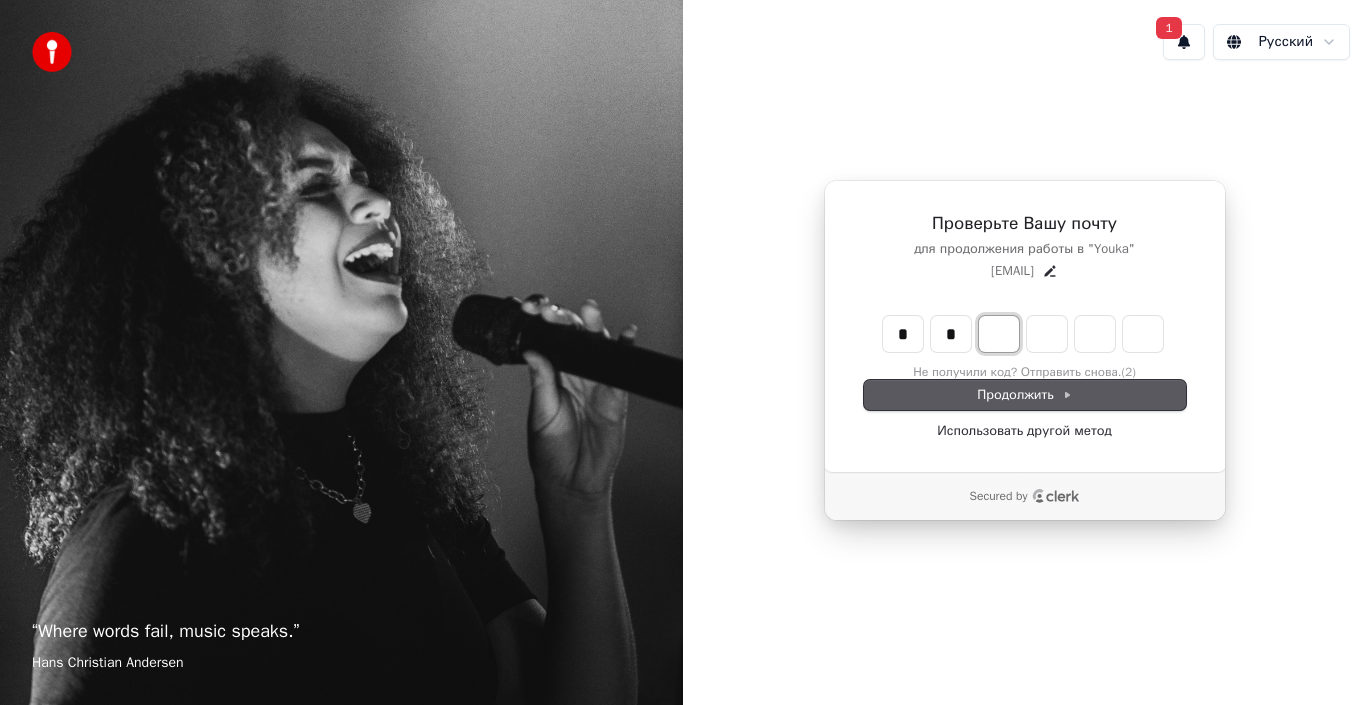 type on "*" 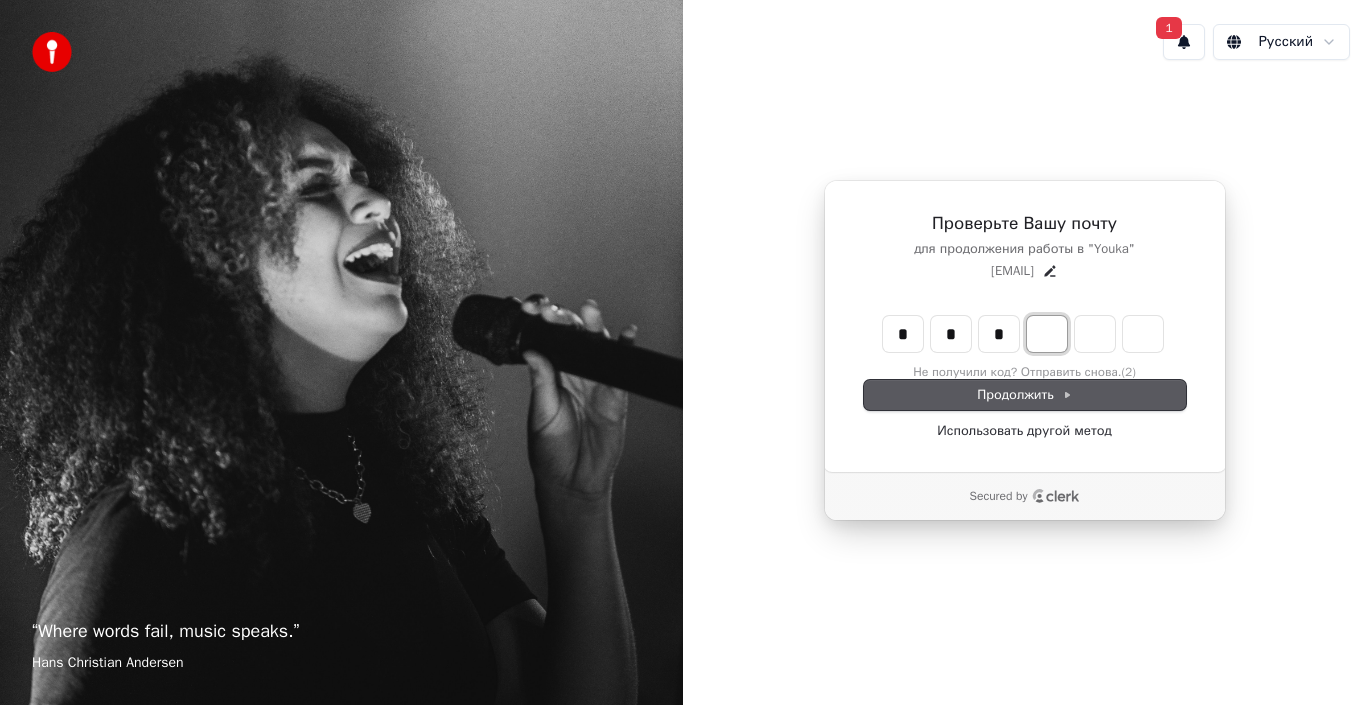 type on "***" 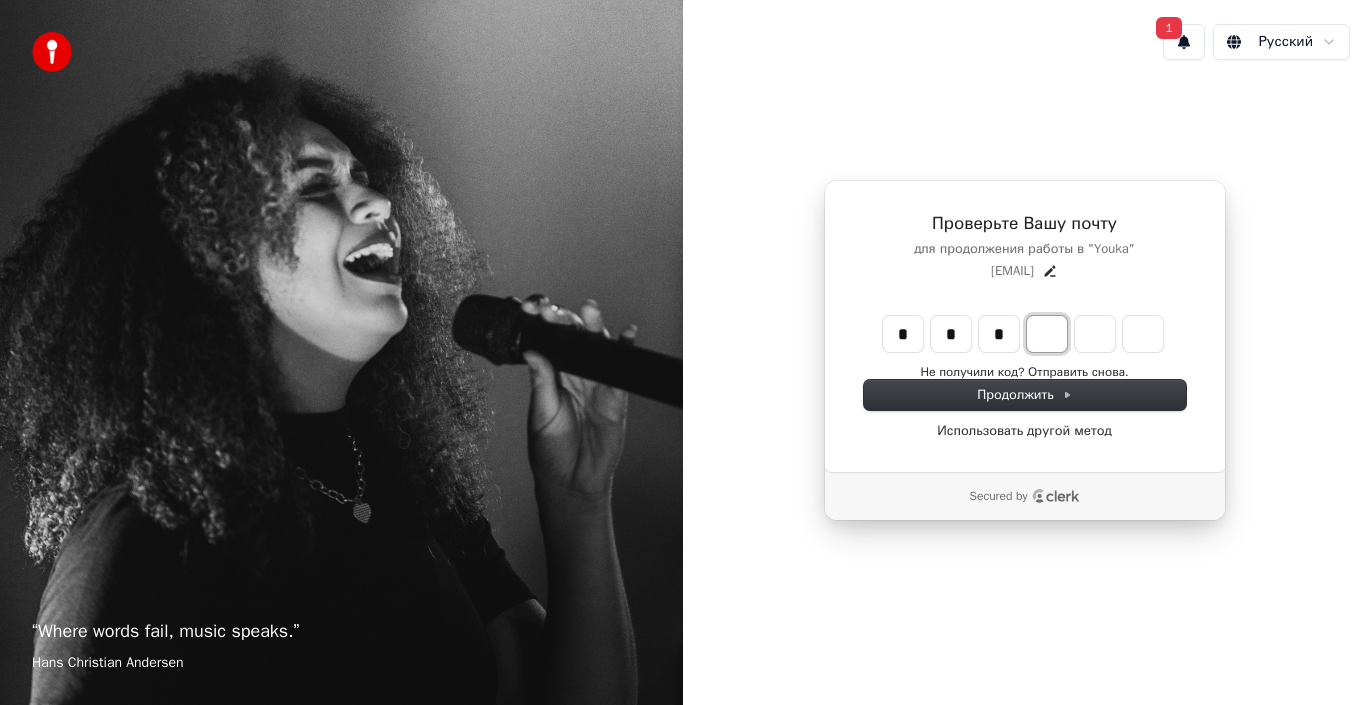 type on "*" 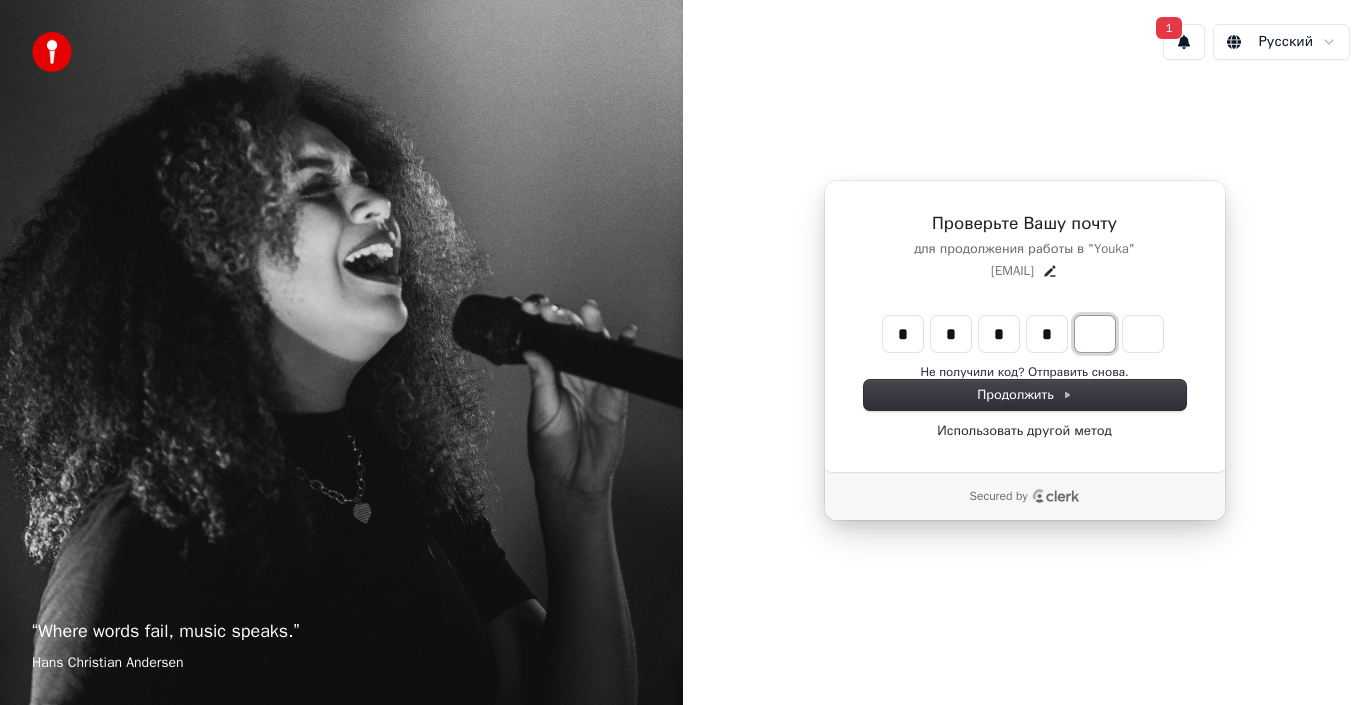 type on "****" 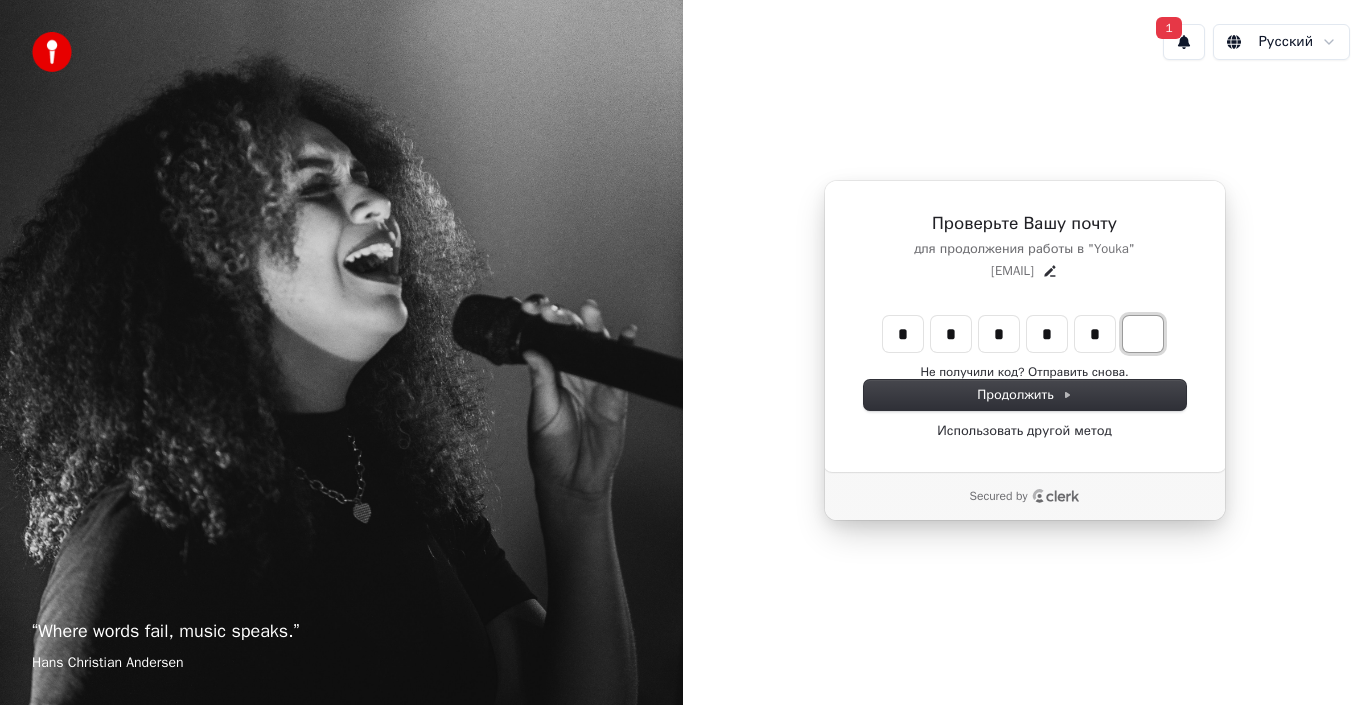 type on "******" 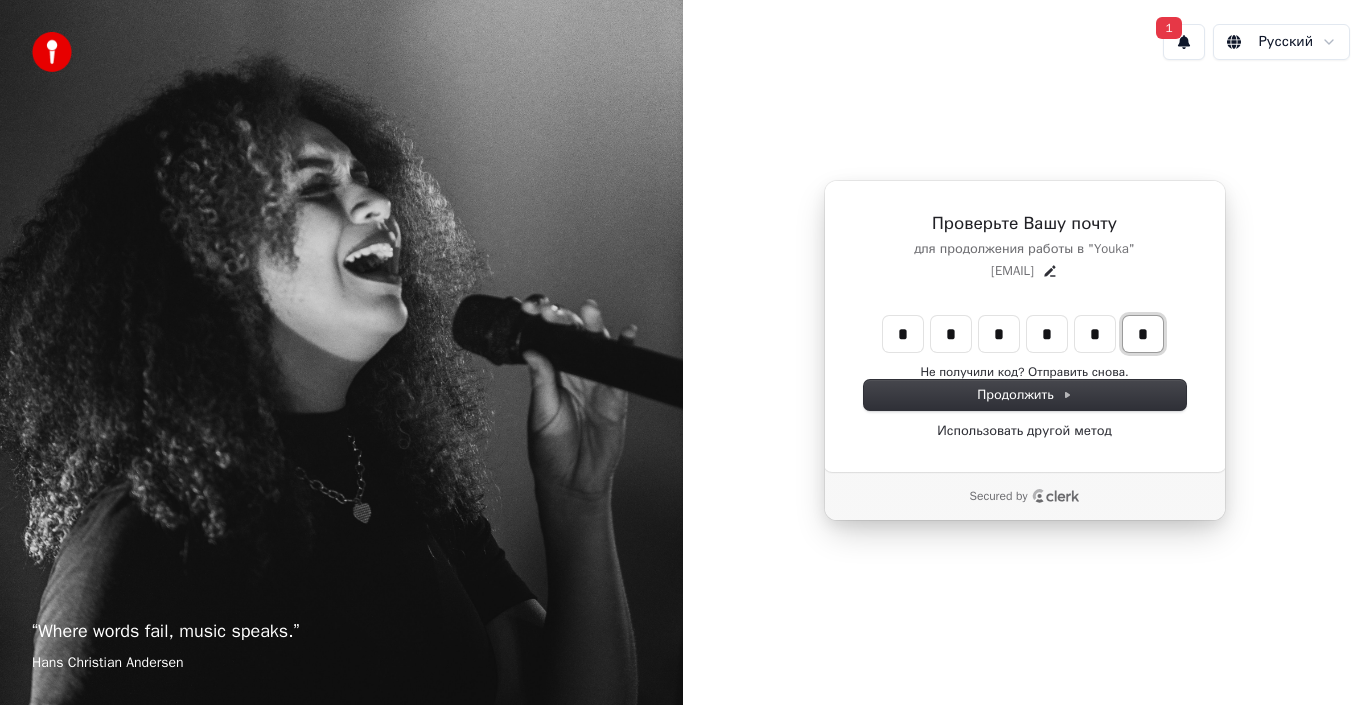 type on "*" 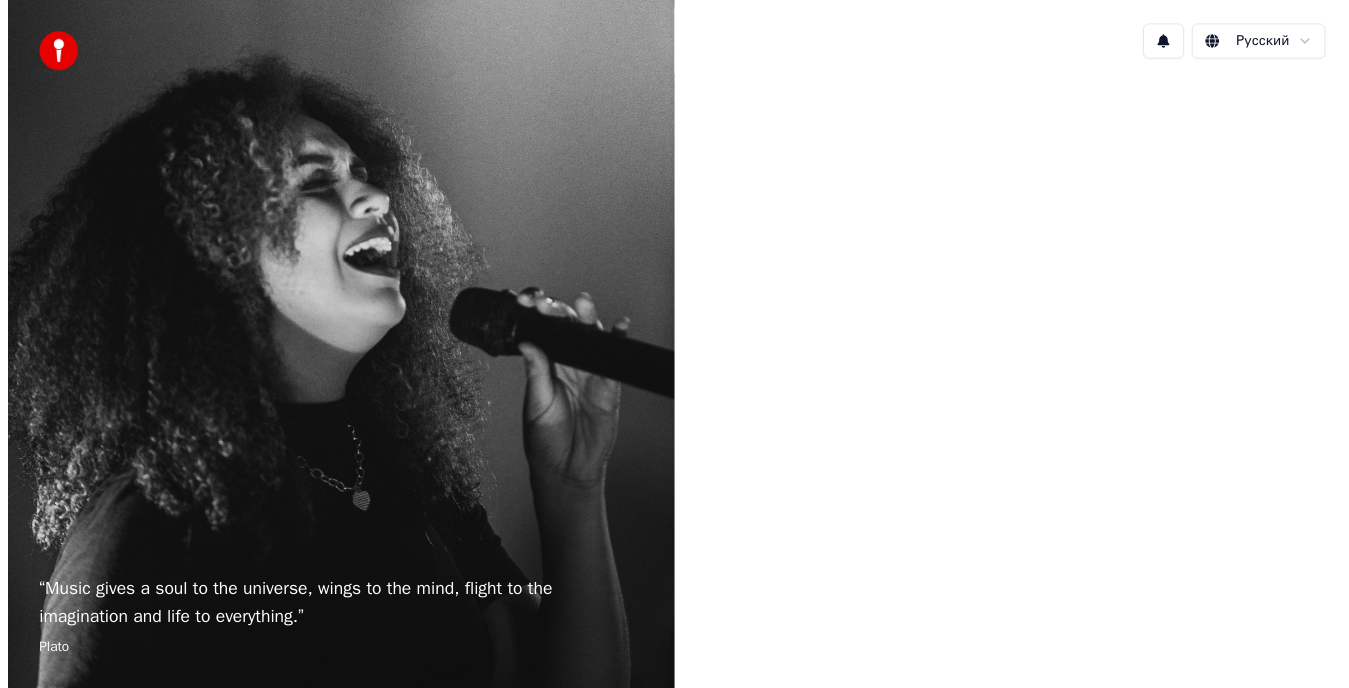 scroll, scrollTop: 0, scrollLeft: 0, axis: both 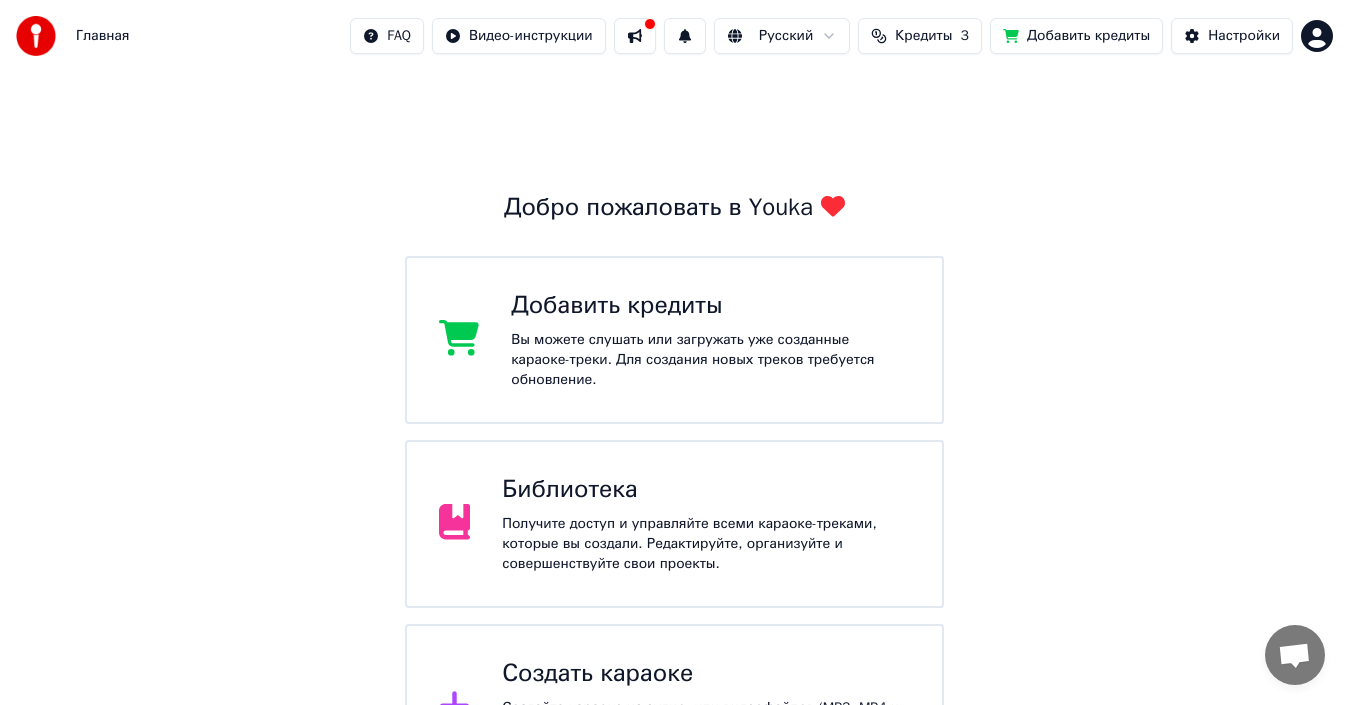 click on "Получите доступ и управляйте всеми караоке-треками, которые вы создали. Редактируйте, организуйте и совершенствуйте свои проекты." at bounding box center (706, 544) 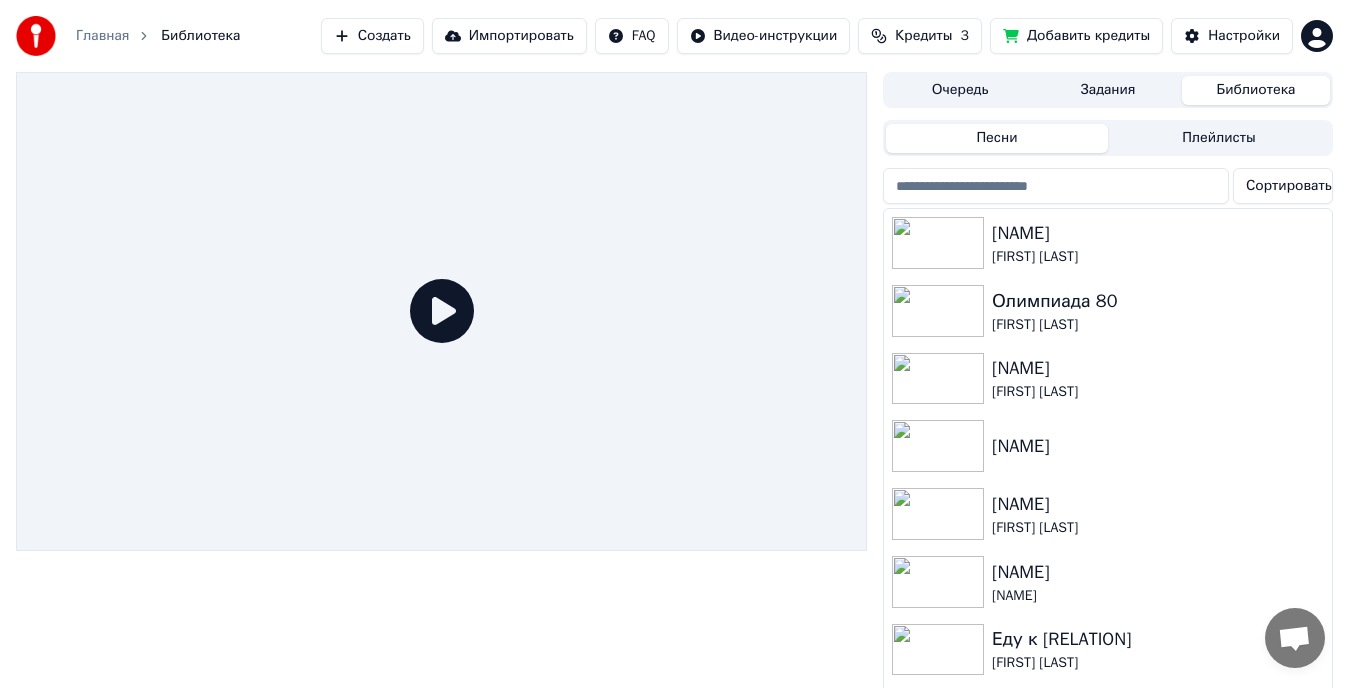 click on "Добавить кредиты" at bounding box center [1076, 36] 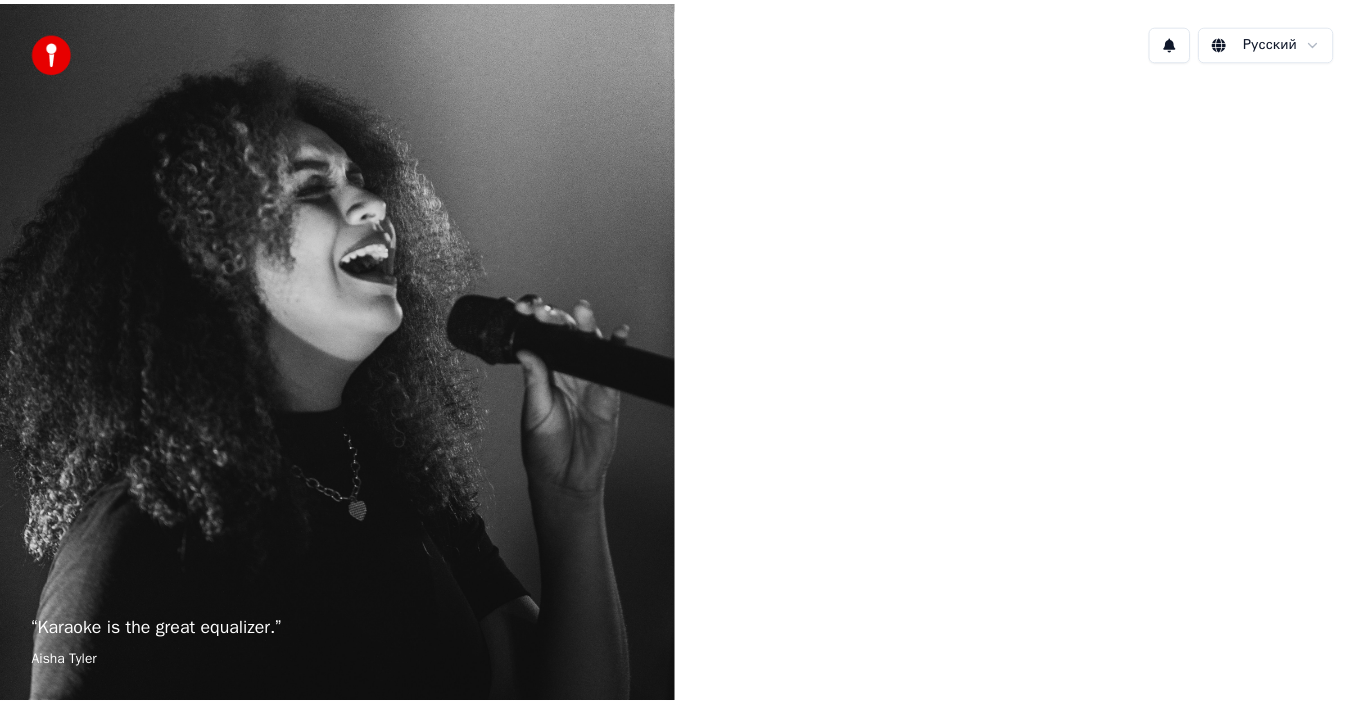 scroll, scrollTop: 0, scrollLeft: 0, axis: both 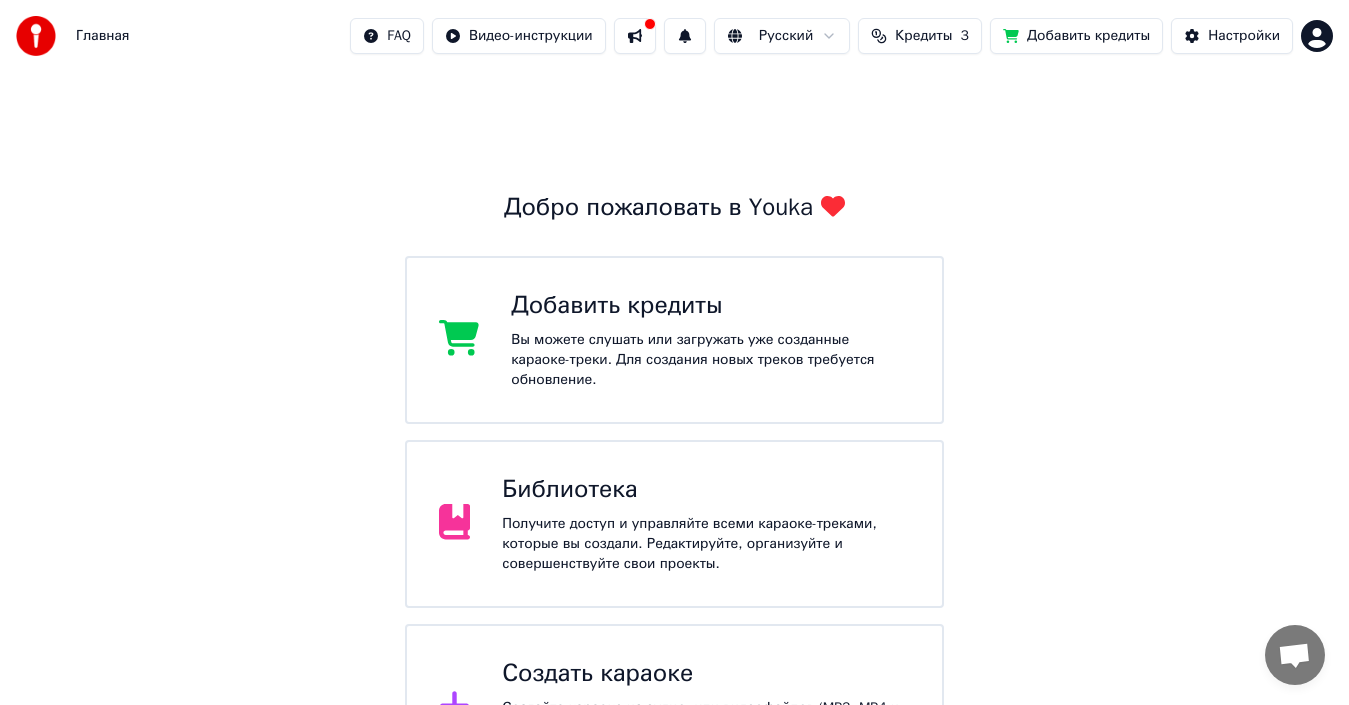 click on "Добавить кредиты" at bounding box center [710, 306] 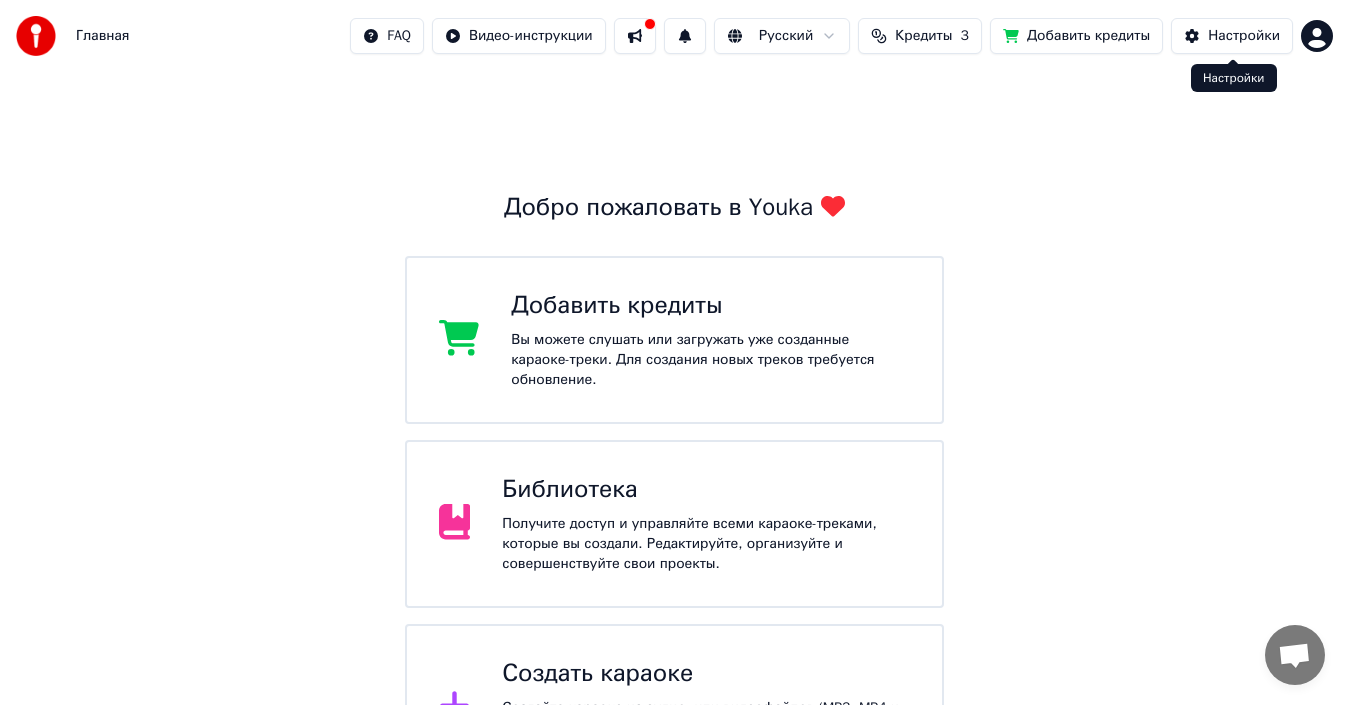 click on "Настройки" at bounding box center [1244, 36] 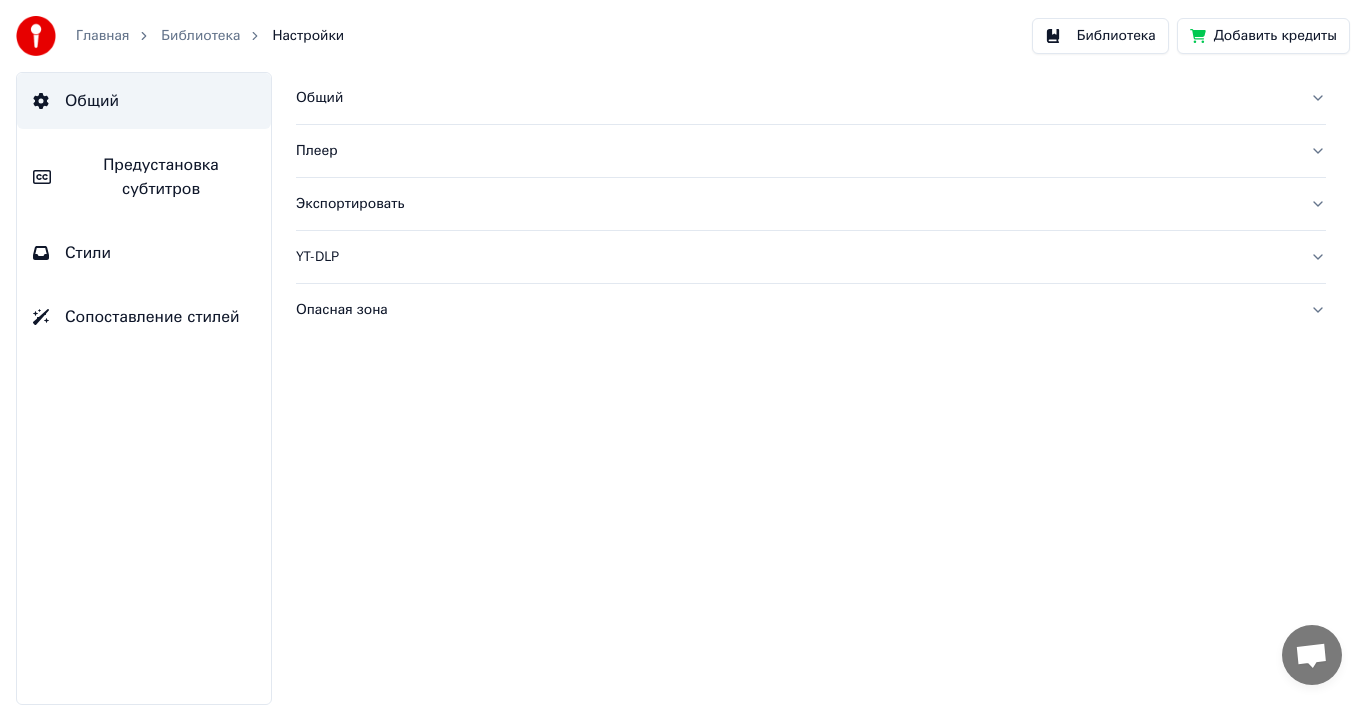 click on "Библиотека" at bounding box center [200, 36] 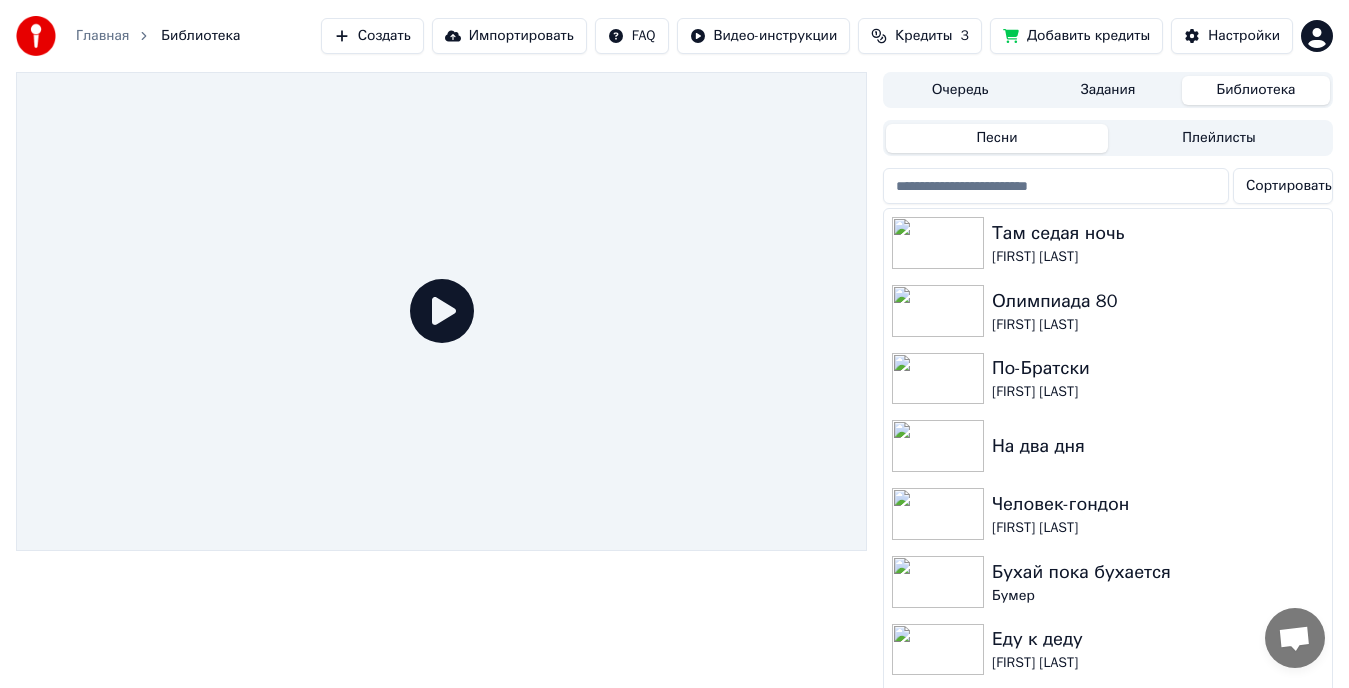 click on "Главная" at bounding box center (102, 36) 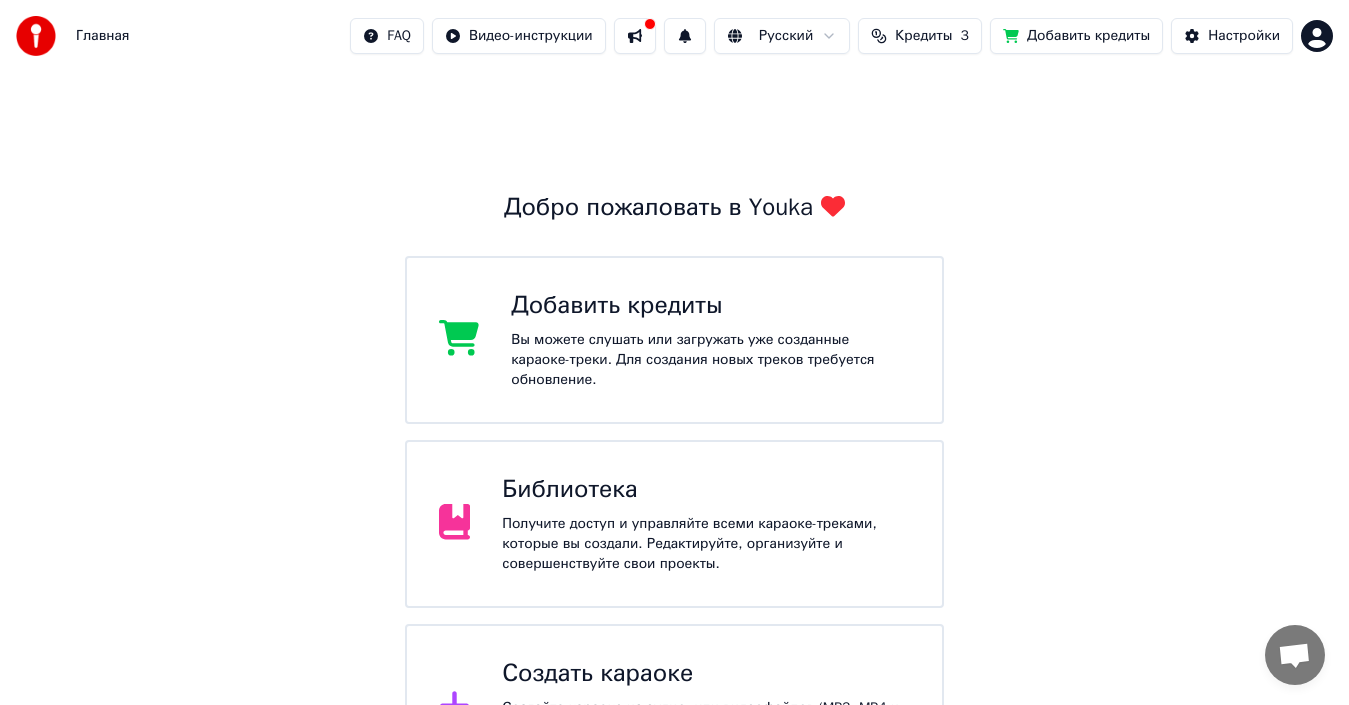 click on "Добавить кредиты" at bounding box center (1076, 36) 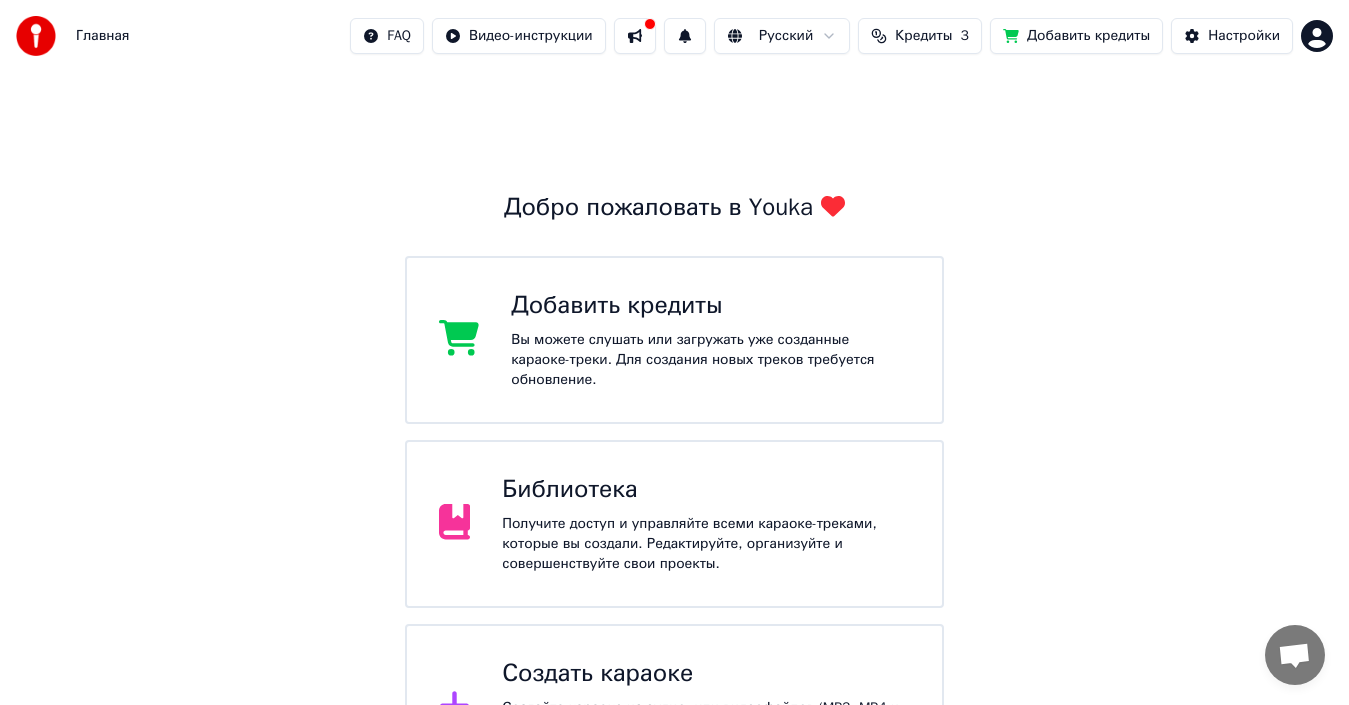 click at bounding box center (635, 36) 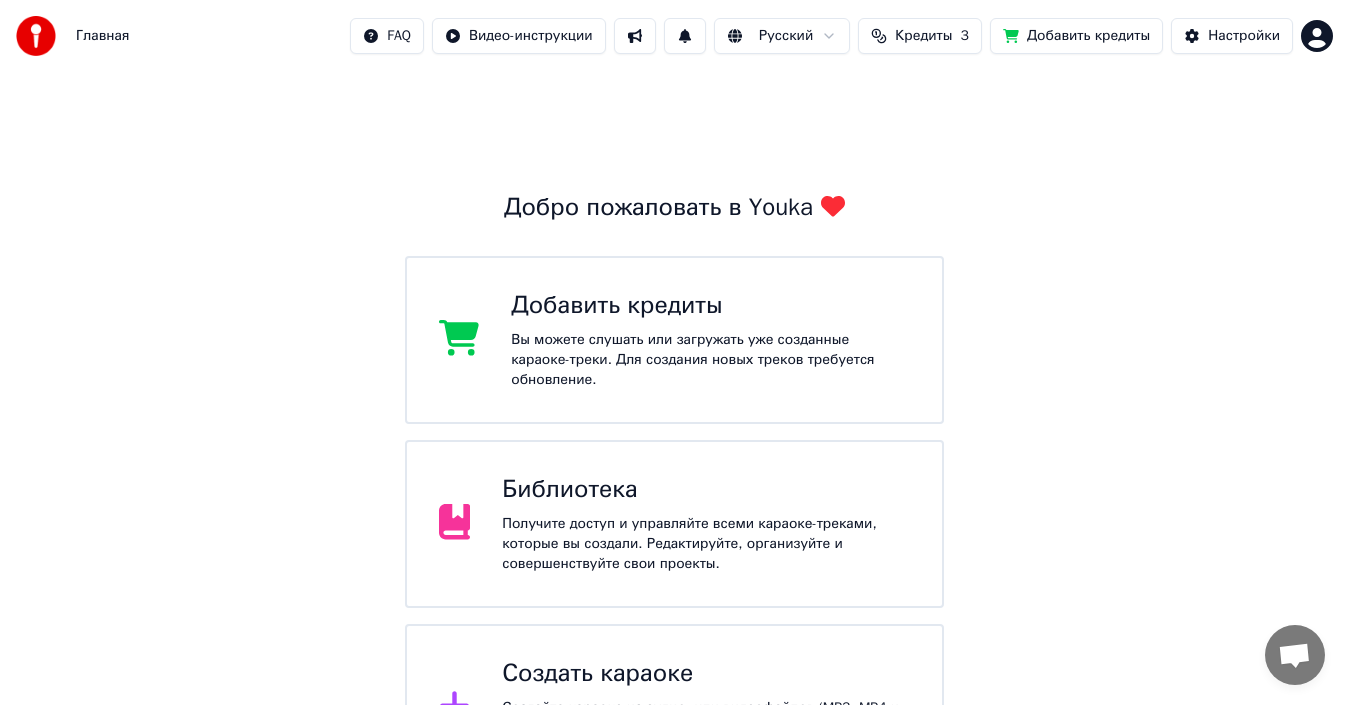 click at bounding box center [635, 36] 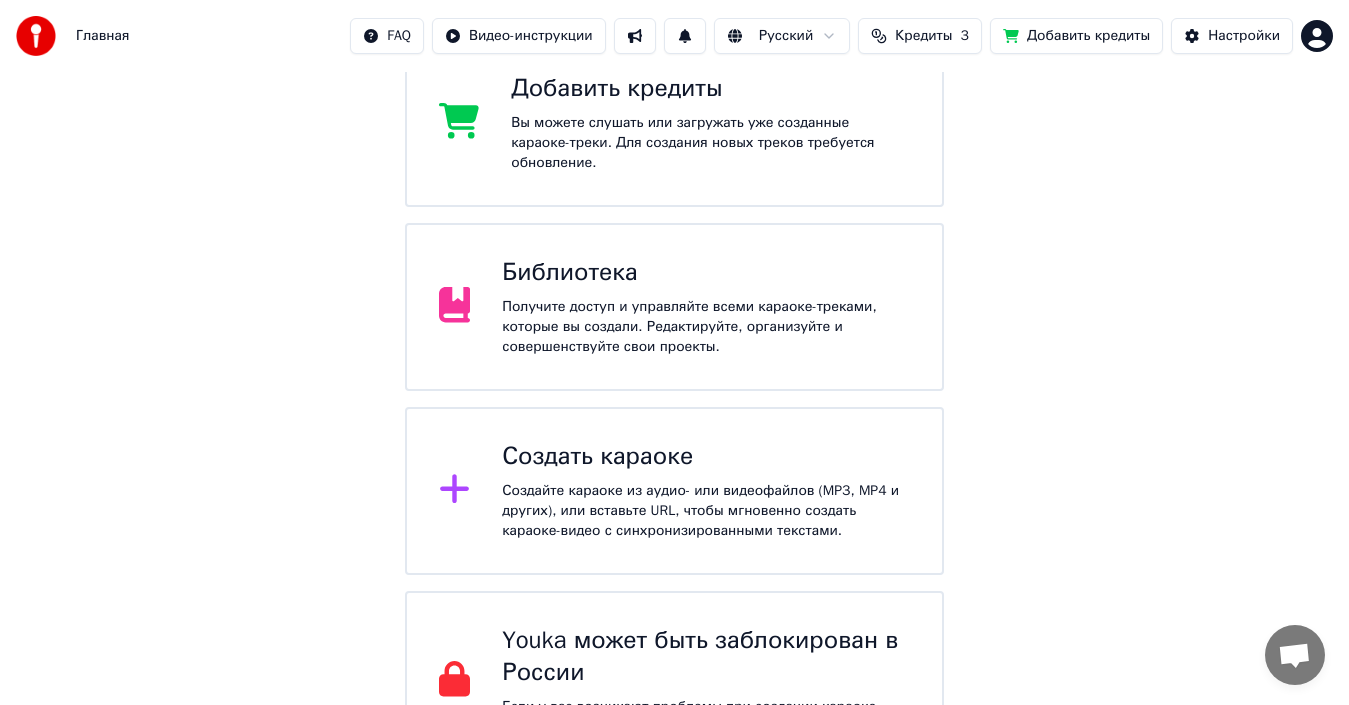 scroll, scrollTop: 0, scrollLeft: 0, axis: both 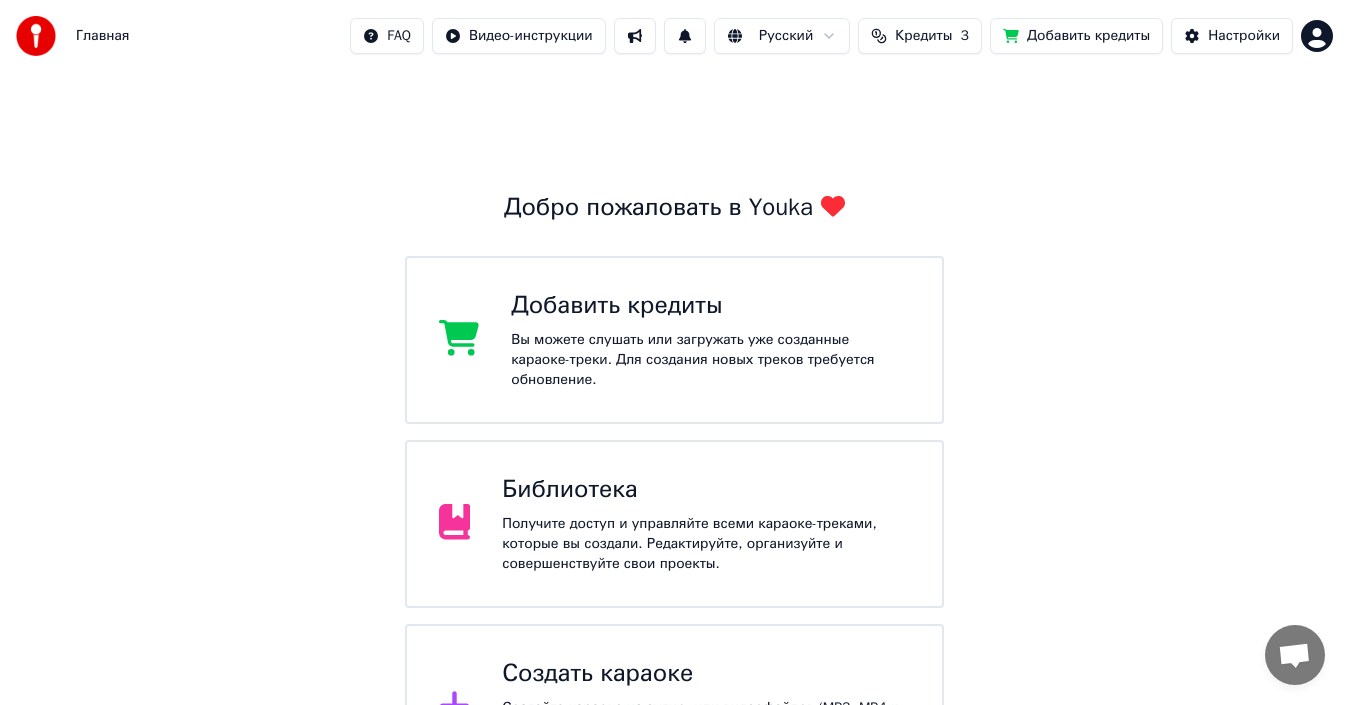 click at bounding box center [36, 36] 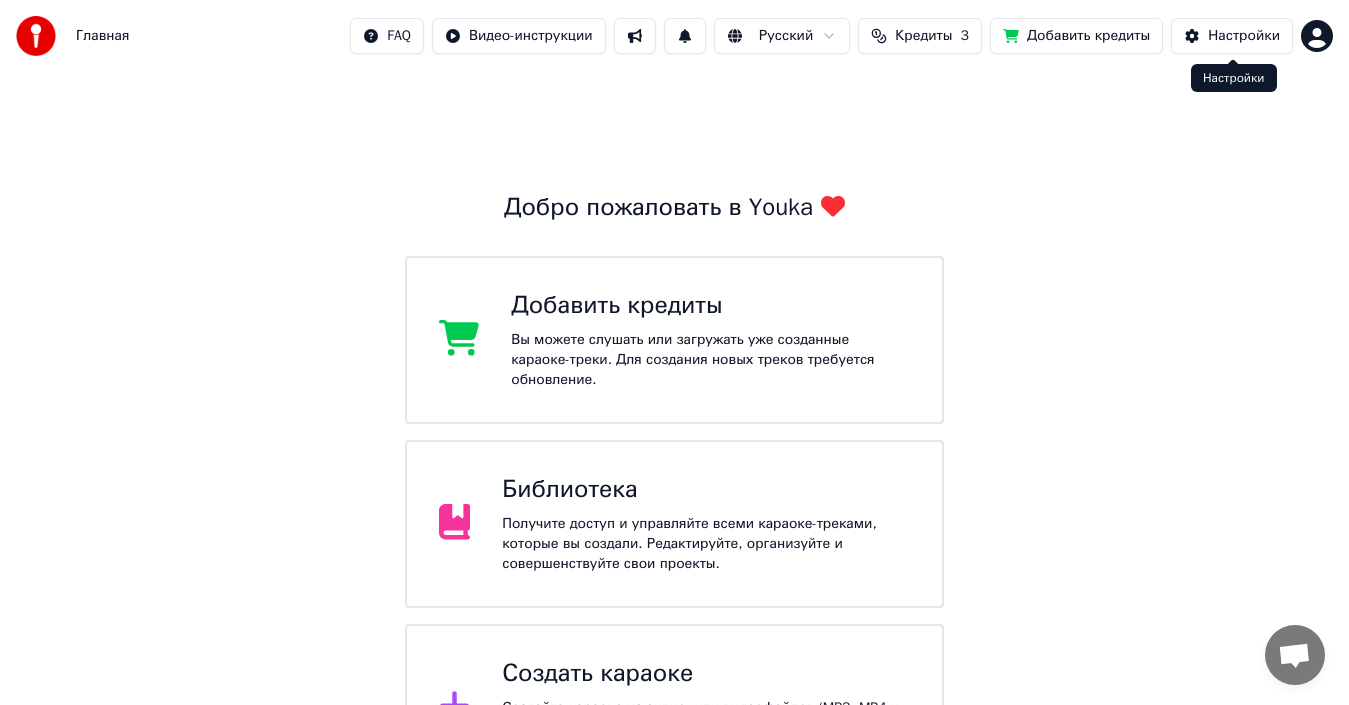 click on "Главная FAQ Видео-инструкции Русский Кредиты 3 Добавить кредиты Настройки Добро пожаловать в Youka Добавить кредиты Вы можете слушать или загружать уже созданные караоке-треки. Для создания новых треков требуется обновление. Библиотека Получите доступ и управляйте всеми караоке-треками, которые вы создали. Редактируйте, организуйте и совершенствуйте свои проекты. Создать караоке Создайте караоке из аудио- или видеофайлов (MP3, MP4 и других), или вставьте URL, чтобы мгновенно создать караоке-видео с синхронизированными текстами. Настройки Настройки" at bounding box center (674, 494) 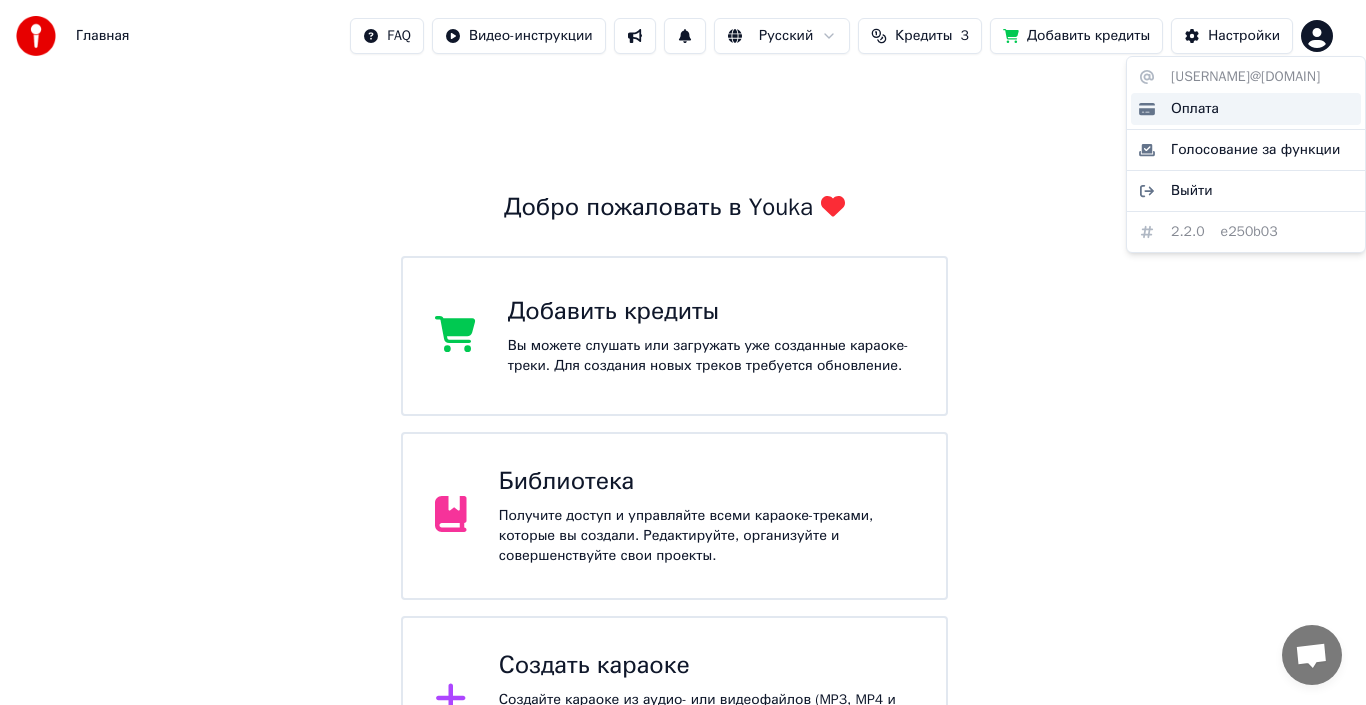 click on "Оплата" at bounding box center (1195, 109) 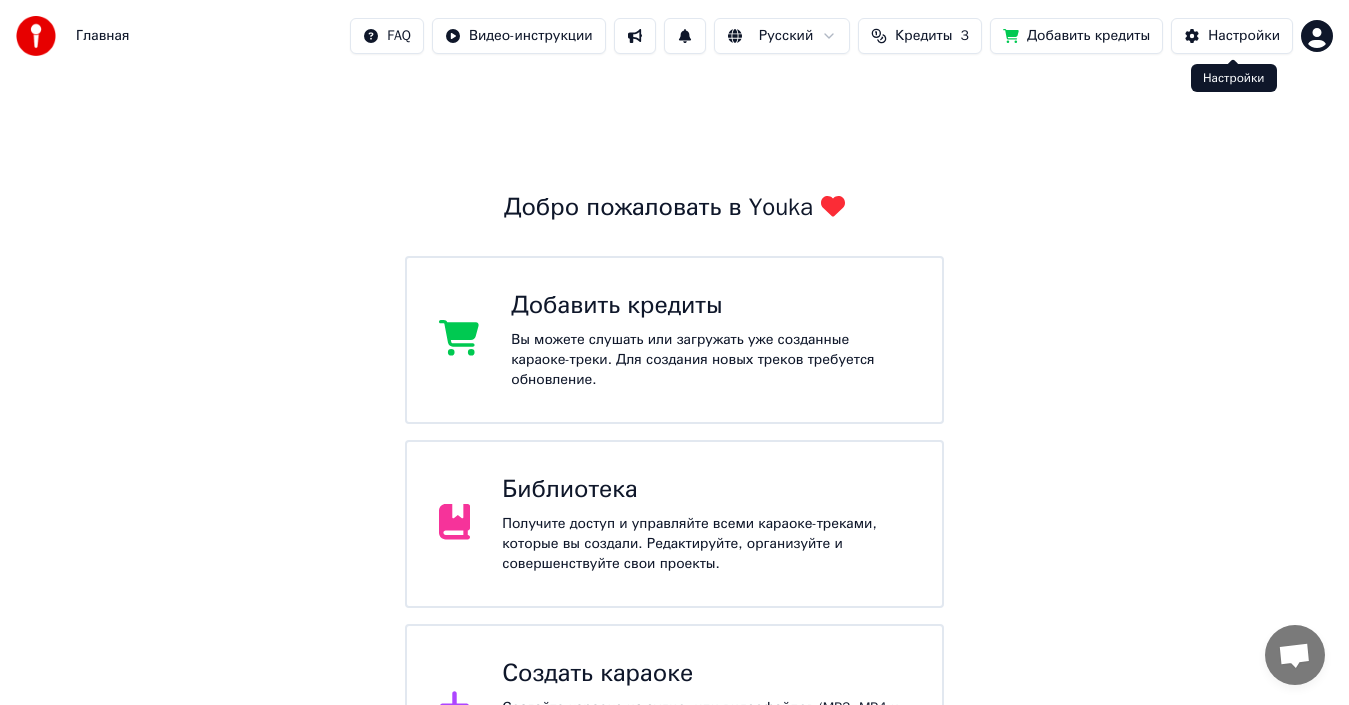 click on "Настройки" at bounding box center (1244, 36) 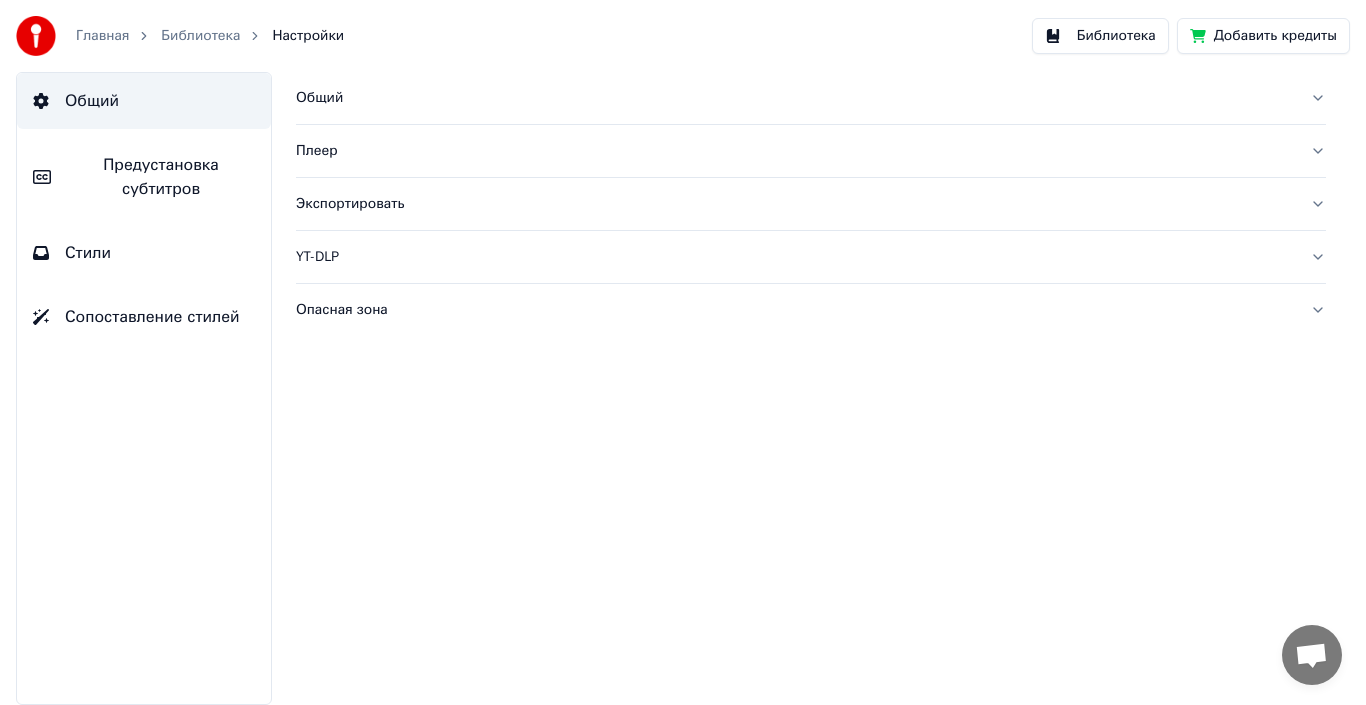click at bounding box center (36, 36) 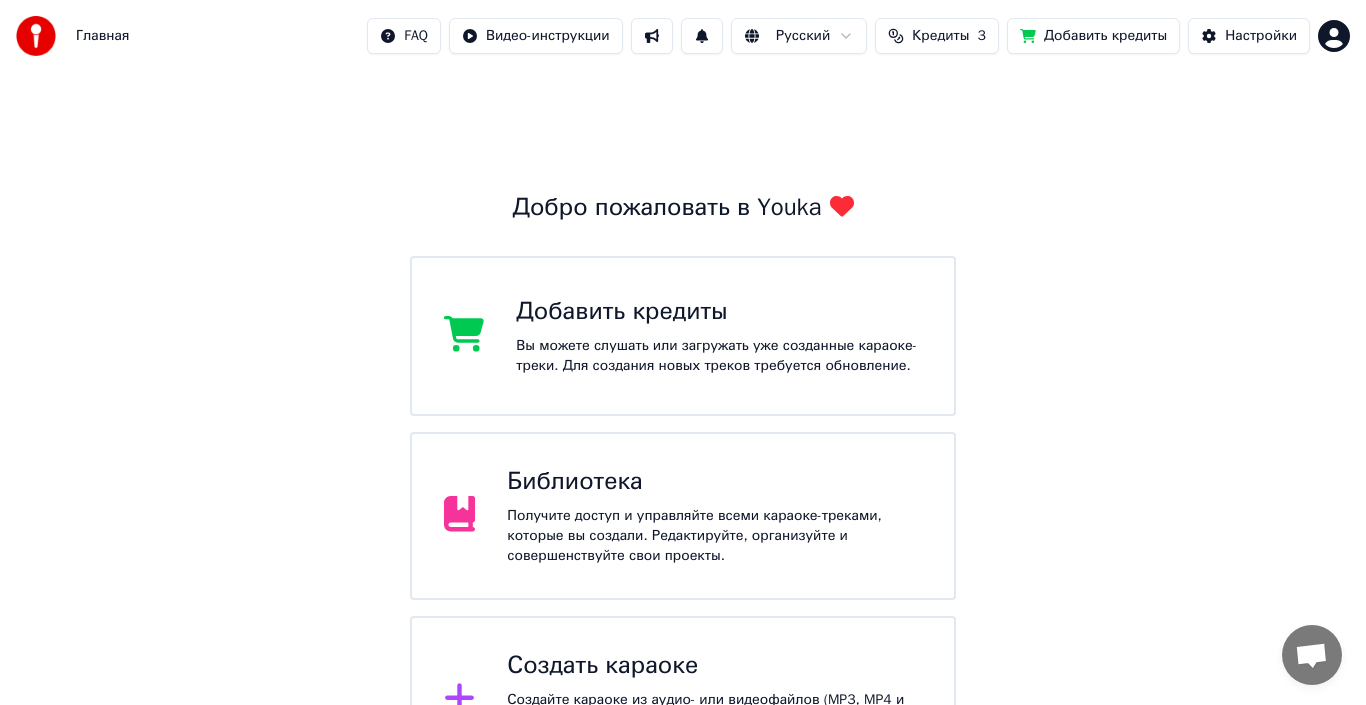 click on "Главная FAQ Видео-инструкции Русский Кредиты 3 Добавить кредиты Настройки Добро пожаловать в Youka Добавить кредиты Вы можете слушать или загружать уже созданные караоке-треки. Для создания новых треков требуется обновление. Библиотека Получите доступ и управляйте всеми караоке-треками, которые вы создали. Редактируйте, организуйте и совершенствуйте свои проекты. Создать караоке Создайте караоке из аудио- или видеофайлов (MP3, MP4 и других), или вставьте URL, чтобы мгновенно создать караоке-видео с синхронизированными текстами." at bounding box center (683, 490) 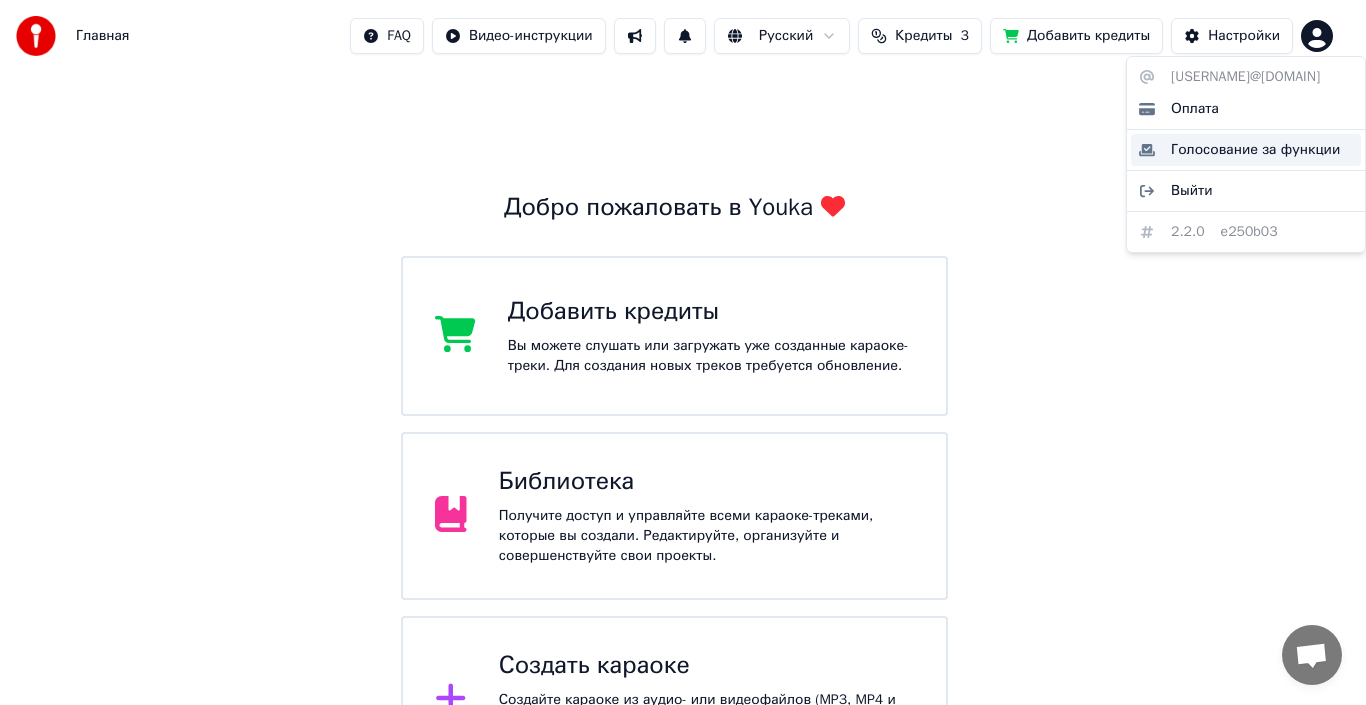 click on "Голосование за функции" at bounding box center (1255, 150) 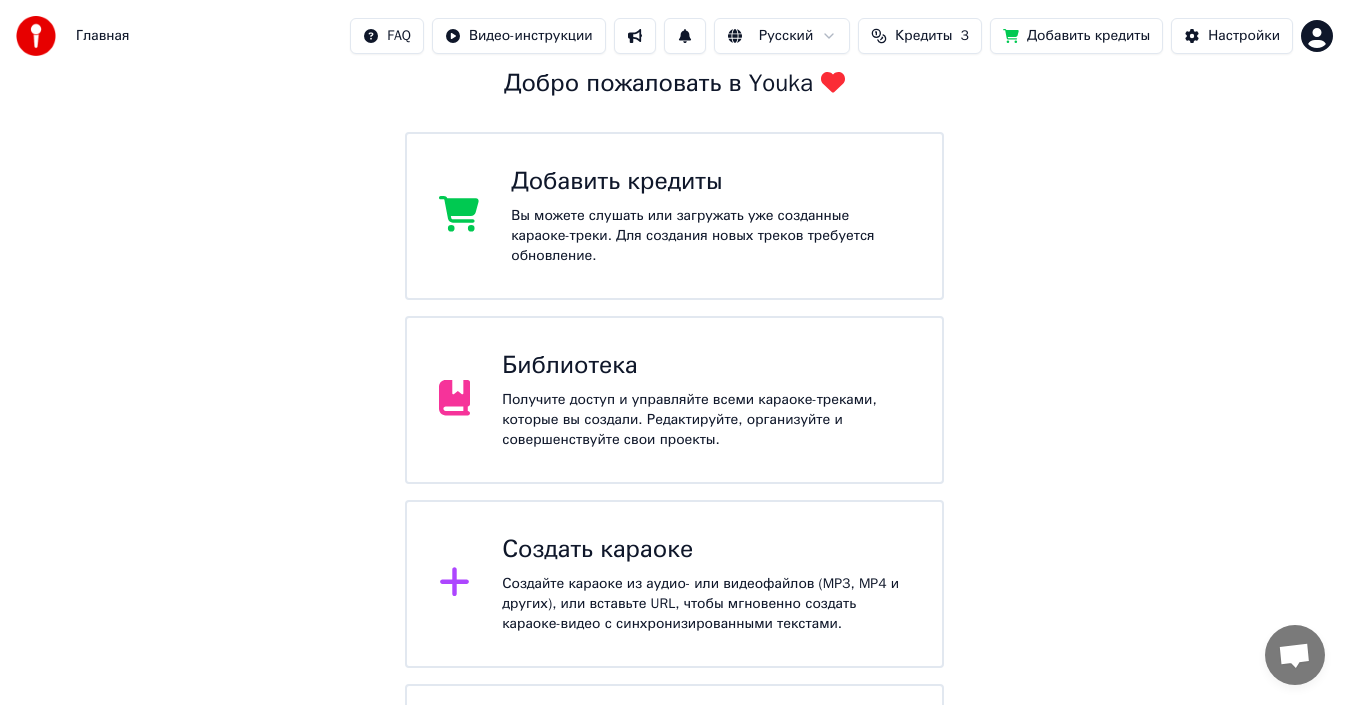 scroll, scrollTop: 0, scrollLeft: 0, axis: both 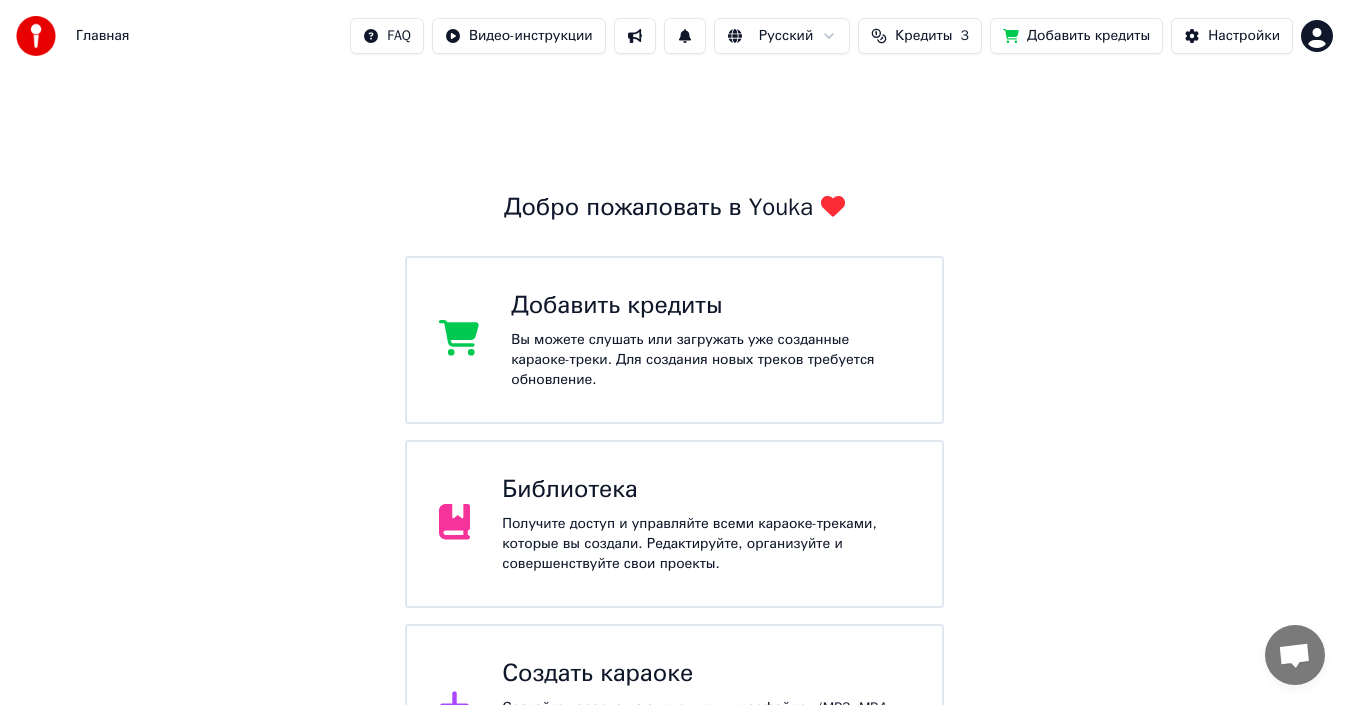 click on "Кредиты" at bounding box center (923, 36) 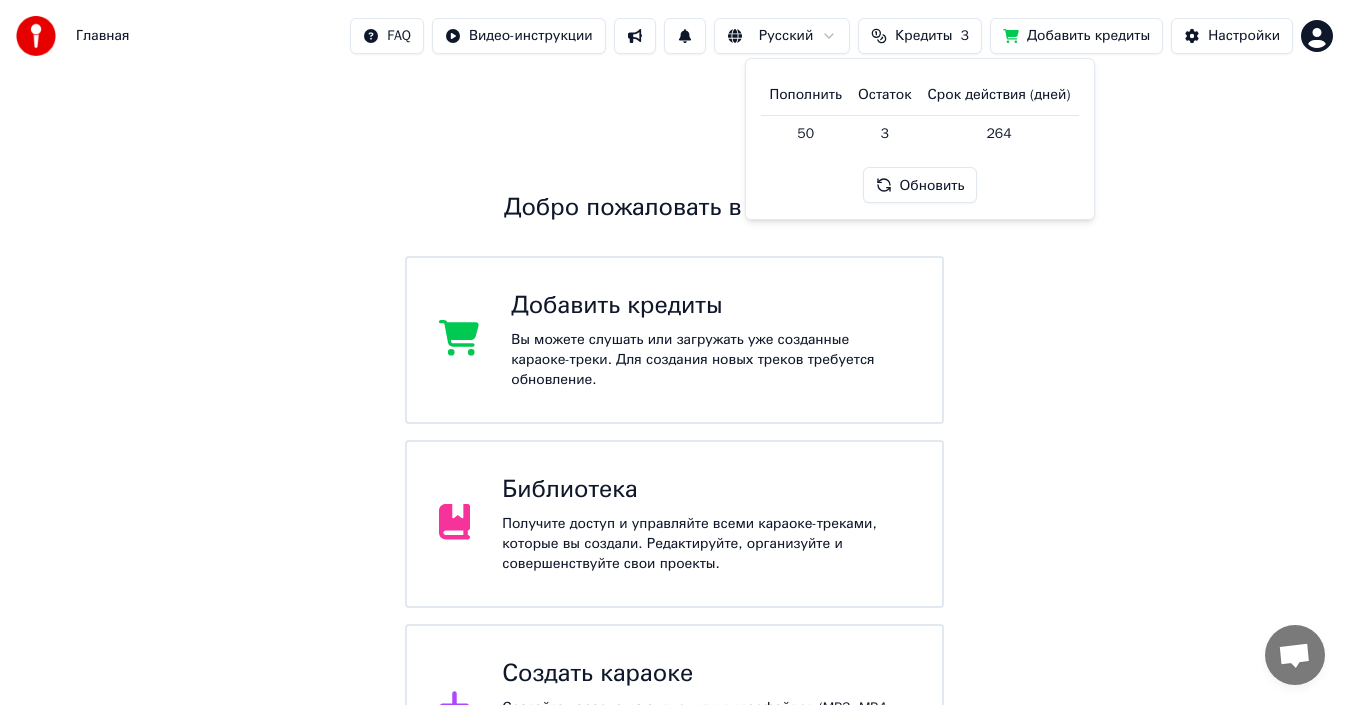 click on "Обновить" at bounding box center (920, 185) 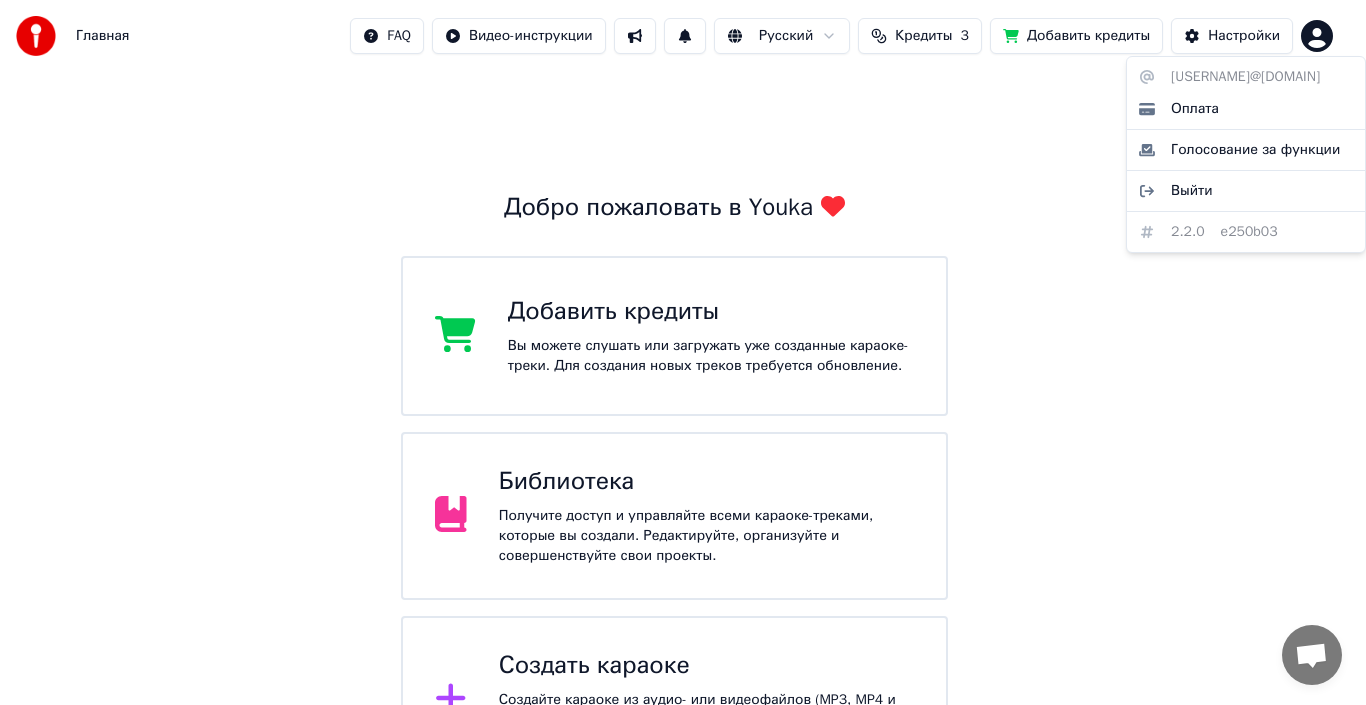 click on "Главная FAQ Видео-инструкции Русский Кредиты 3 Добавить кредиты Настройки Добро пожаловать в Youka Добавить кредиты Вы можете слушать или загружать уже созданные караоке-треки. Для создания новых треков требуется обновление. Библиотека Получите доступ и управляйте всеми караоке-треками, которые вы создали. Редактируйте, организуйте и совершенствуйте свои проекты. Создать караоке Создайте караоке из аудио- или видеофайлов (MP3, MP4 и других), или вставьте URL, чтобы мгновенно создать караоке-видео с синхронизированными текстами. [USERNAME]@[DOMAIN] Оплата Выйти 2.2.0 e250b03" at bounding box center (683, 490) 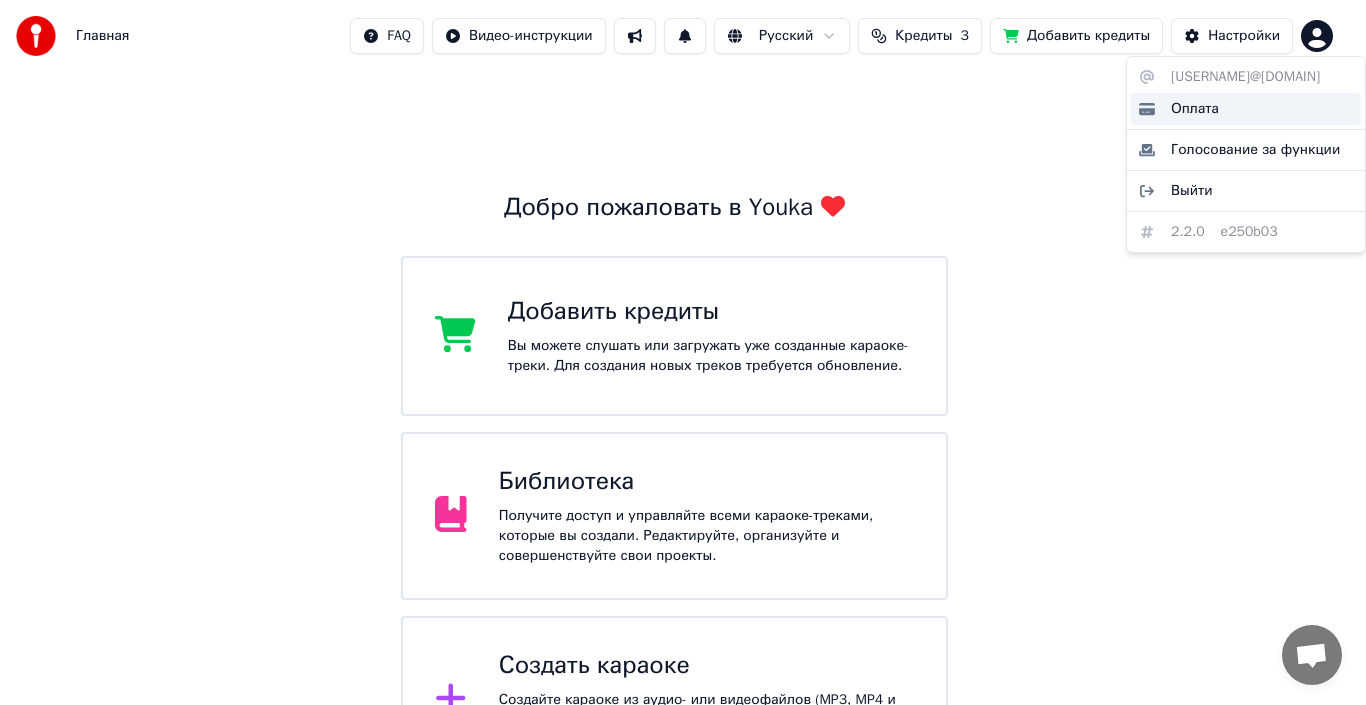 click on "Оплата" at bounding box center (1195, 109) 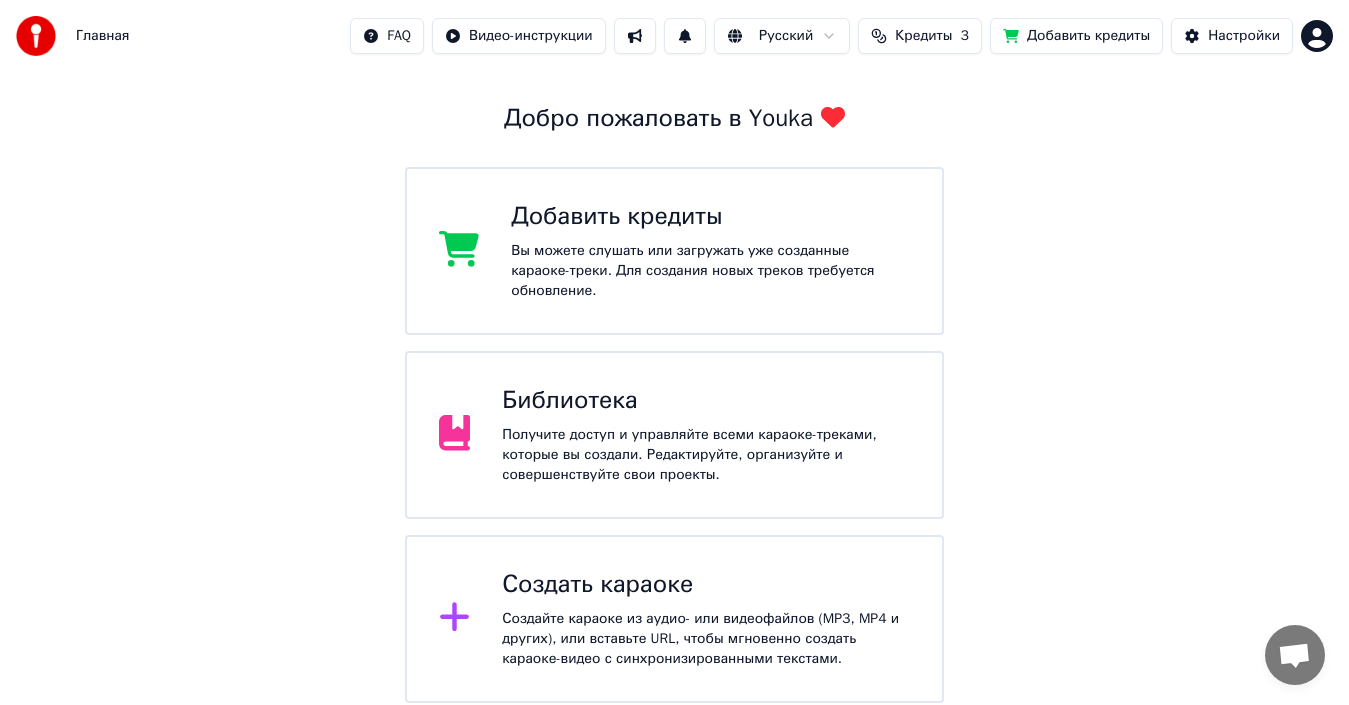 scroll, scrollTop: 0, scrollLeft: 0, axis: both 